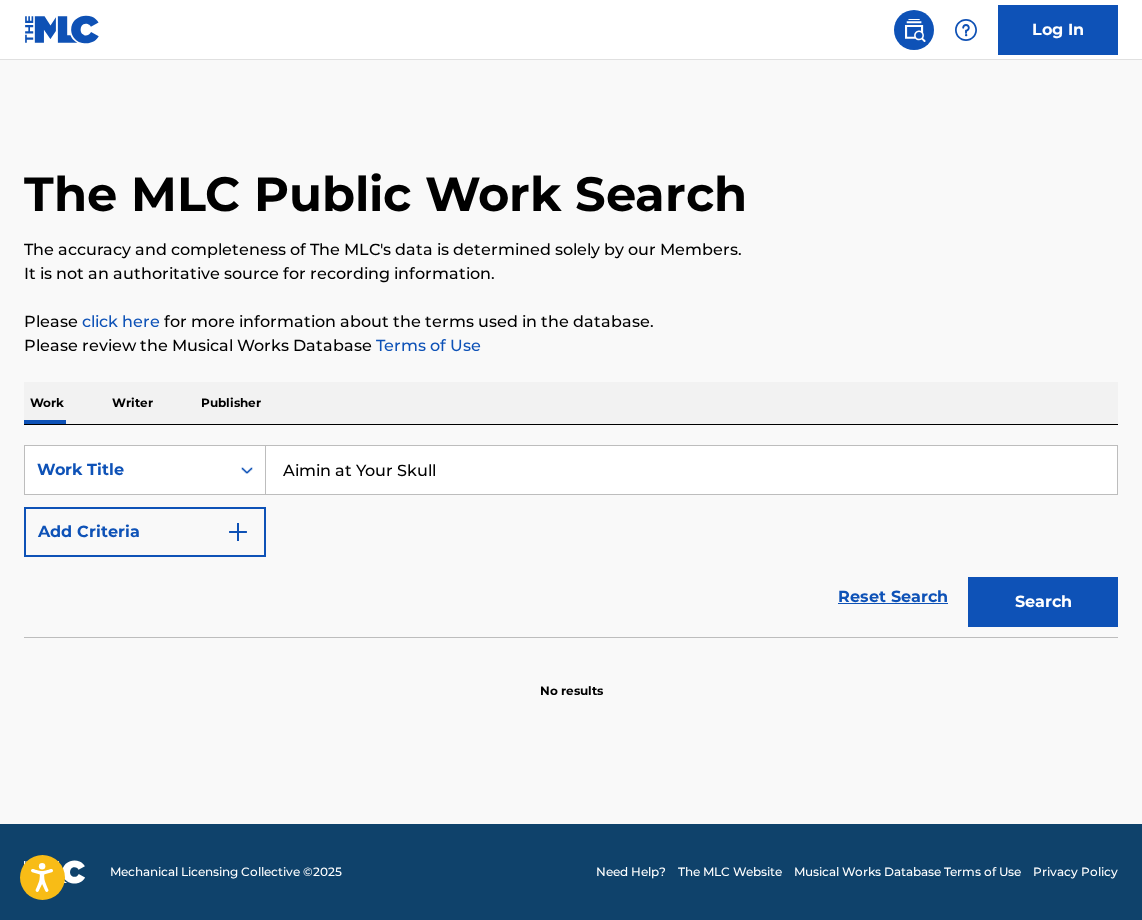 scroll, scrollTop: 0, scrollLeft: 0, axis: both 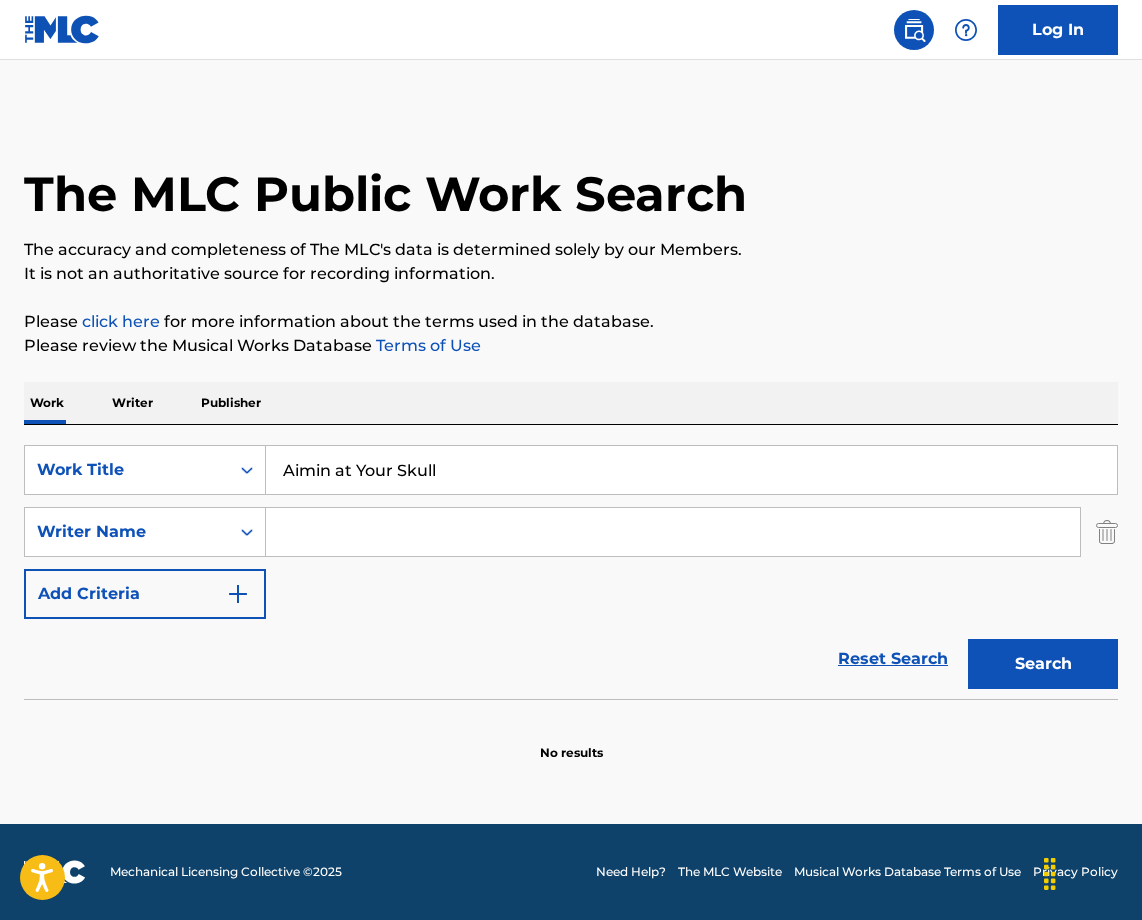 click at bounding box center (673, 532) 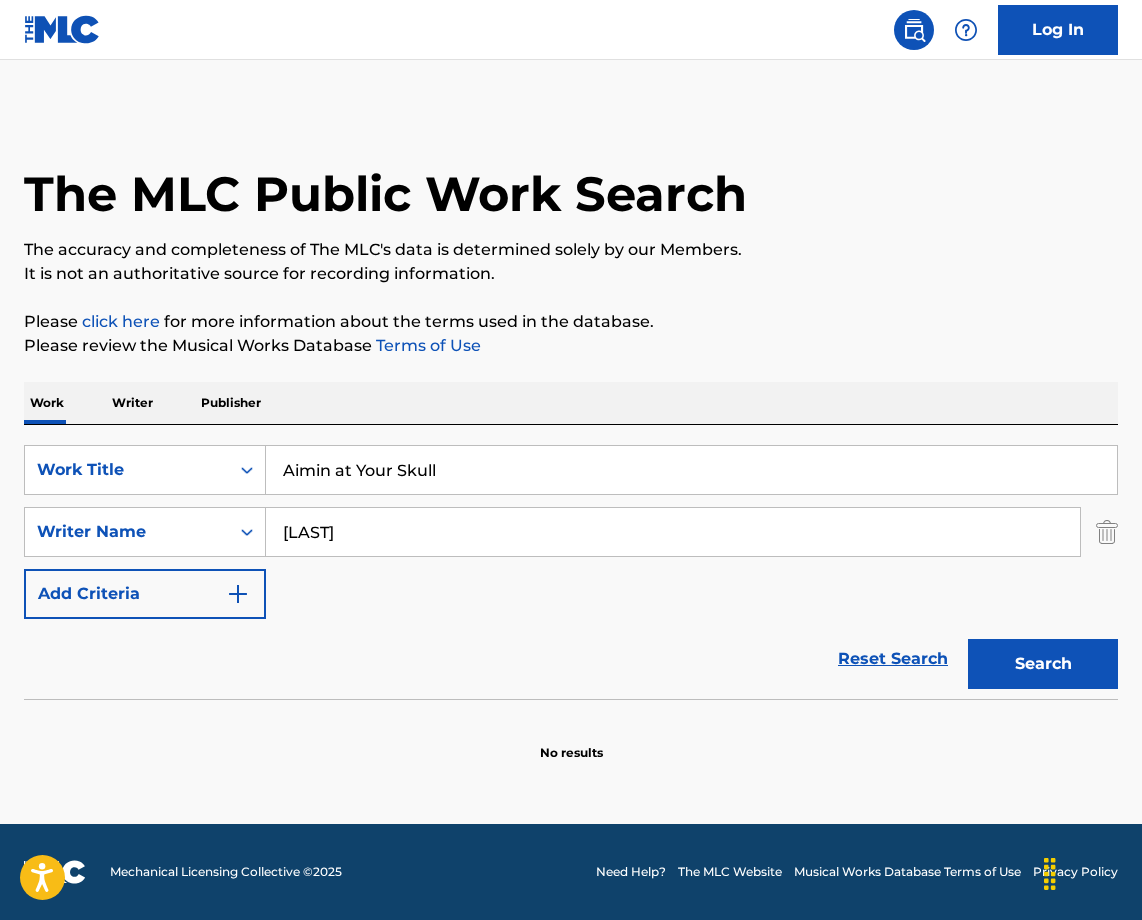 type on "[LAST]" 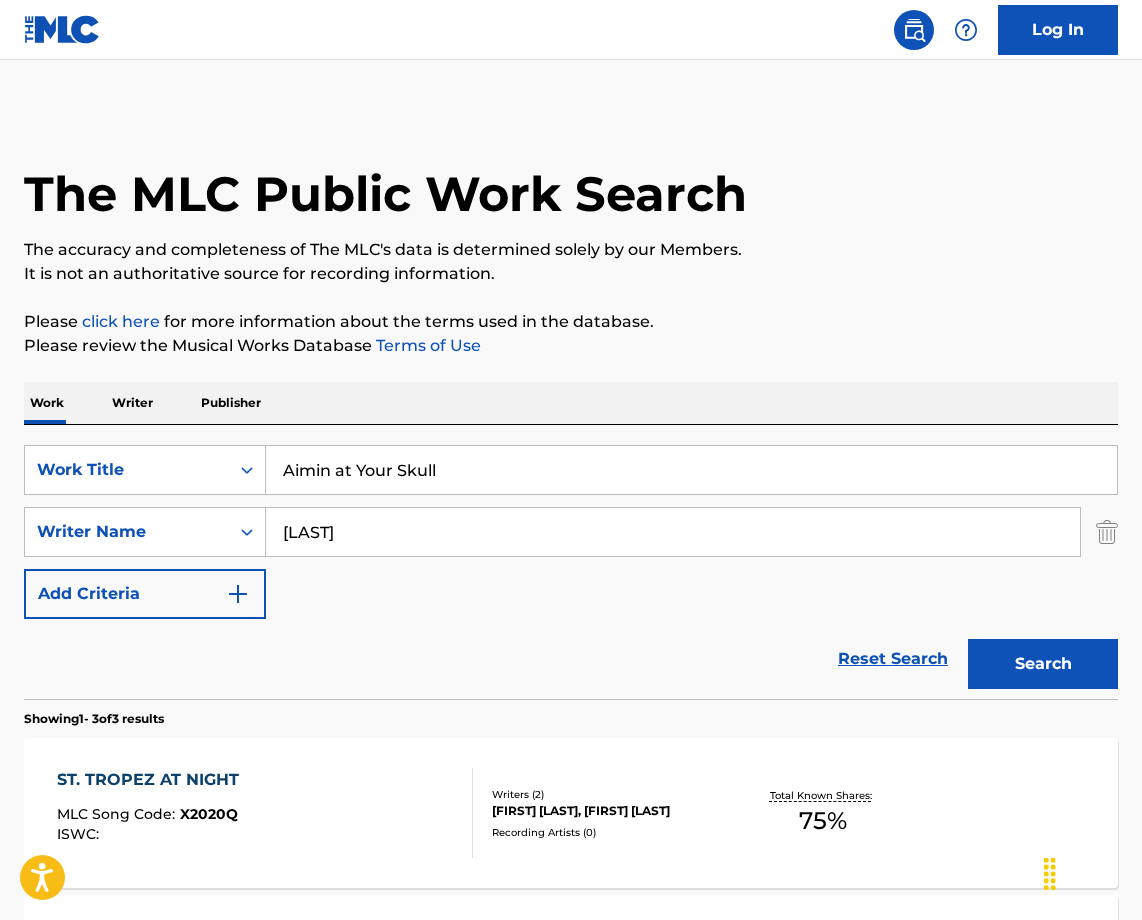 drag, startPoint x: 456, startPoint y: 464, endPoint x: 179, endPoint y: 435, distance: 278.51392 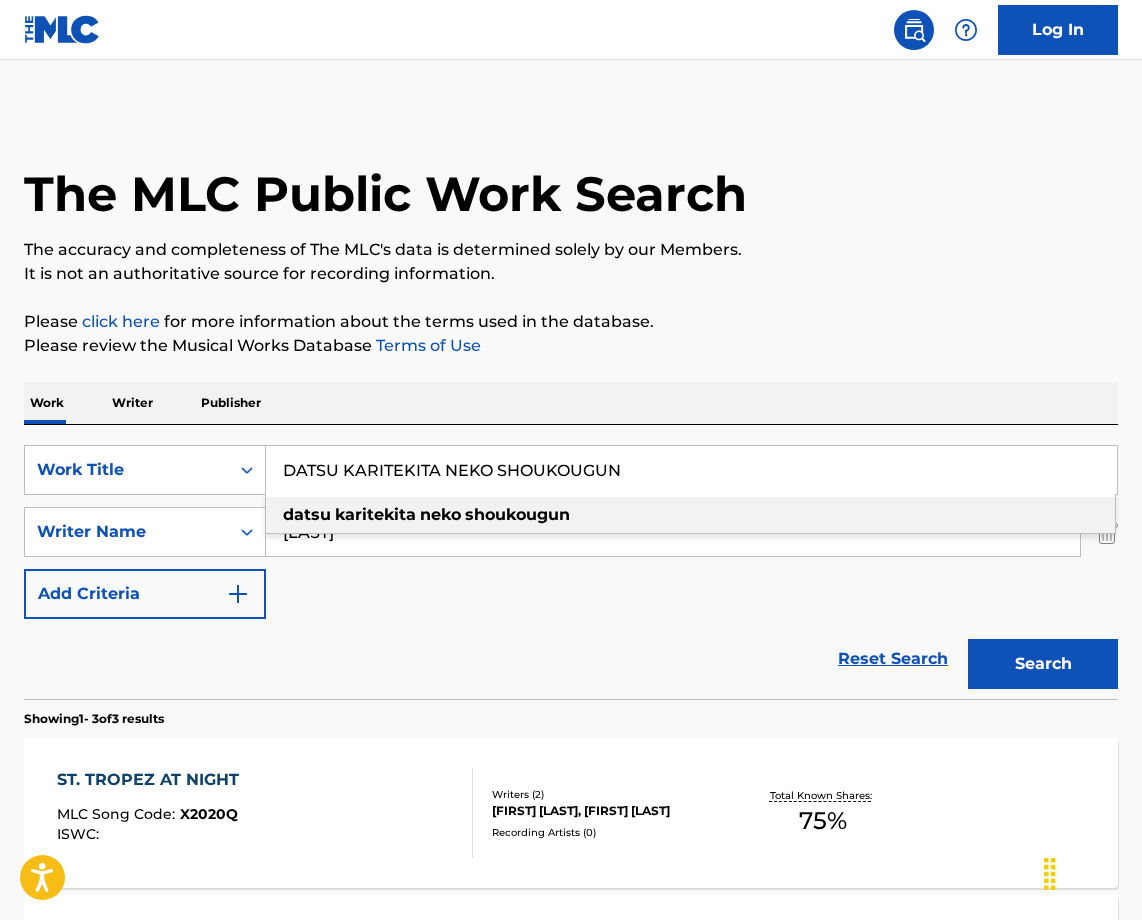 type on "DATSU KARITEKITA NEKO SHOUKOUGUN" 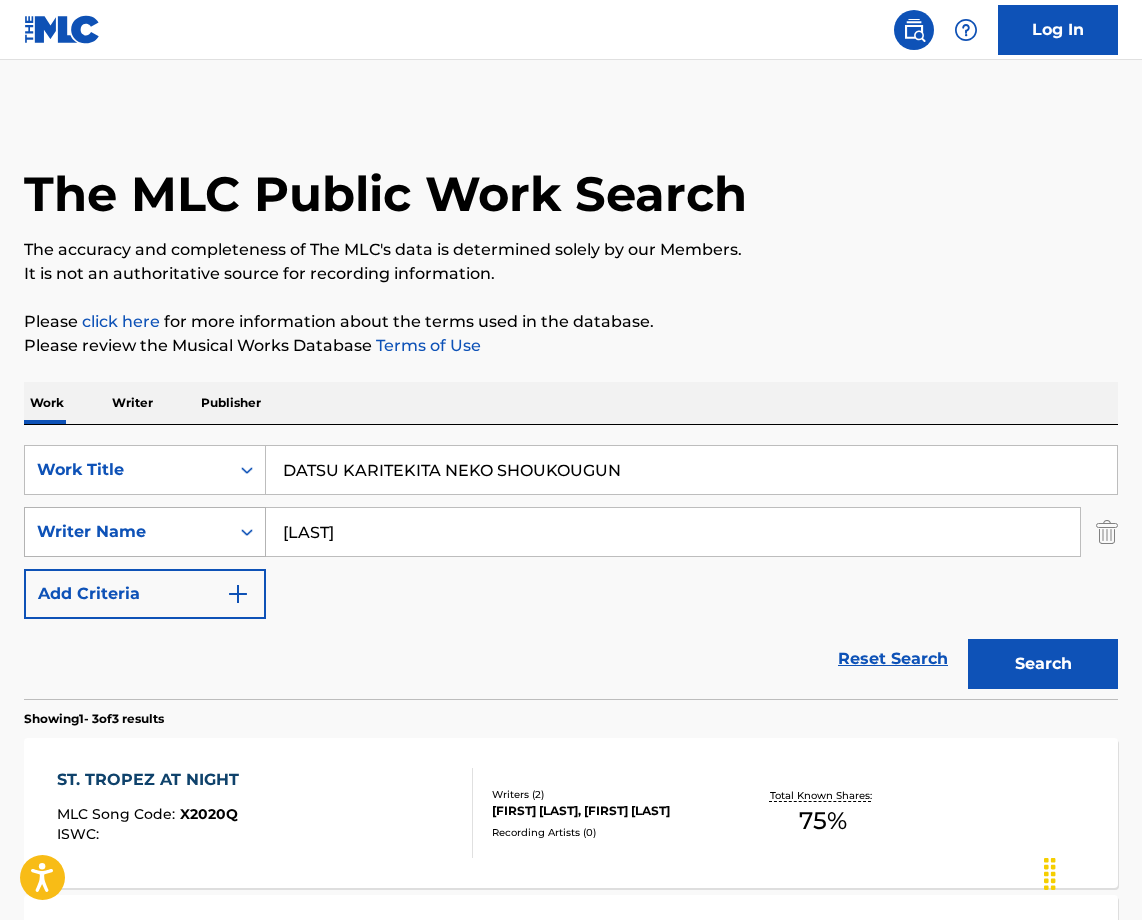 drag, startPoint x: 365, startPoint y: 548, endPoint x: 248, endPoint y: 536, distance: 117.61378 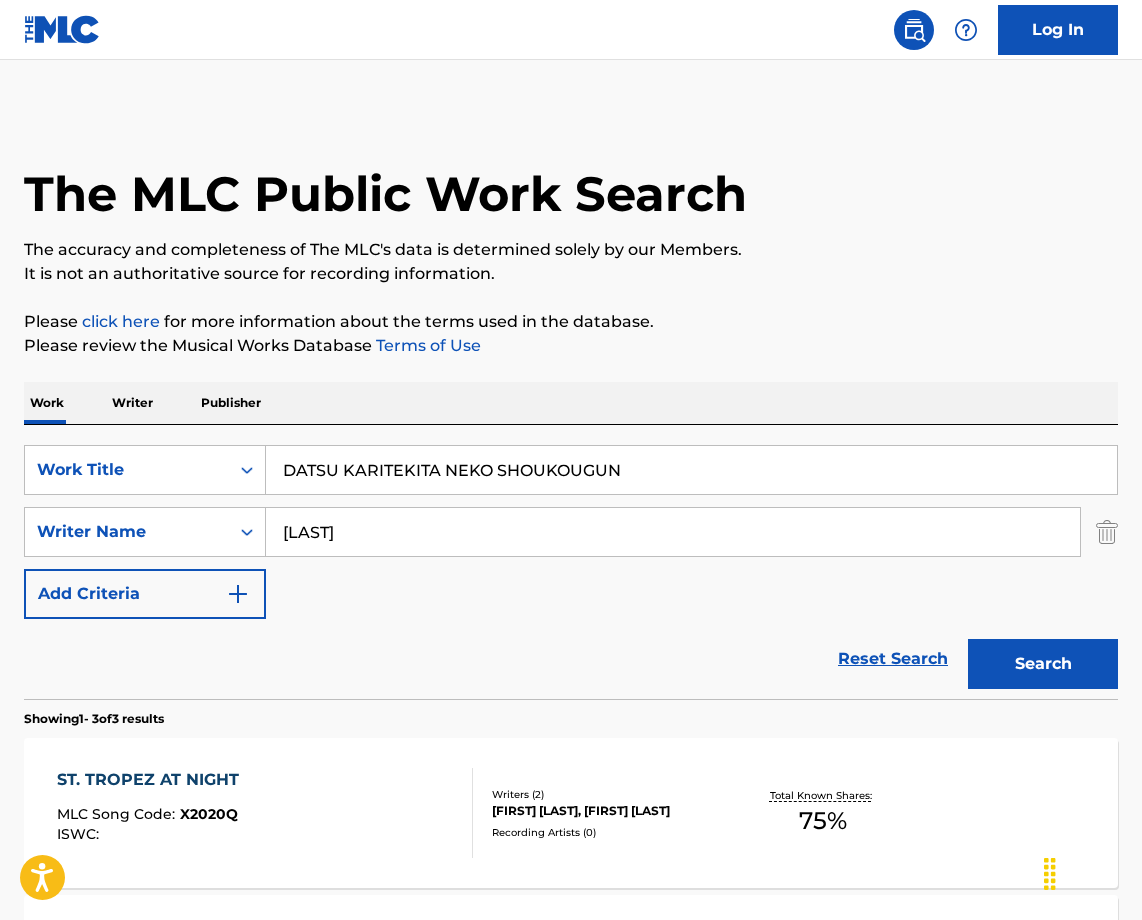 paste on "URU" 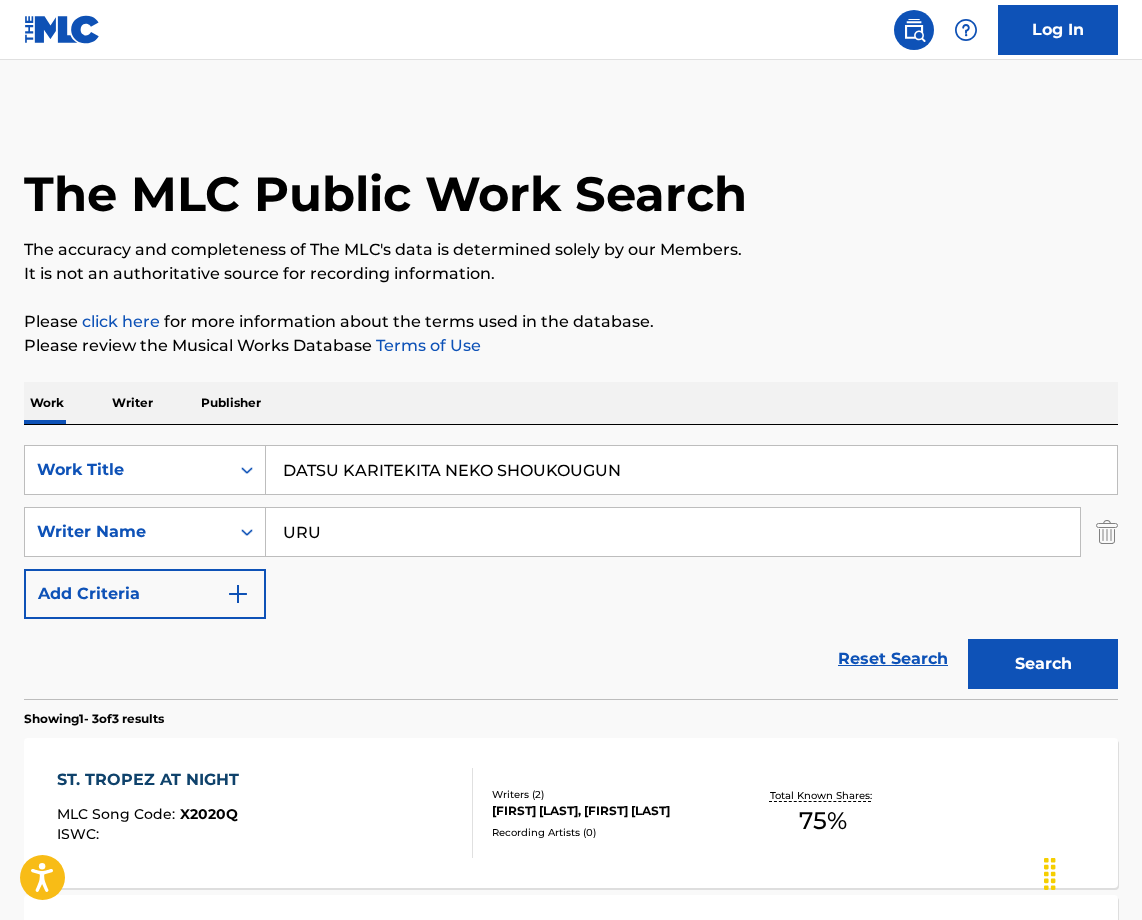 type on "URU" 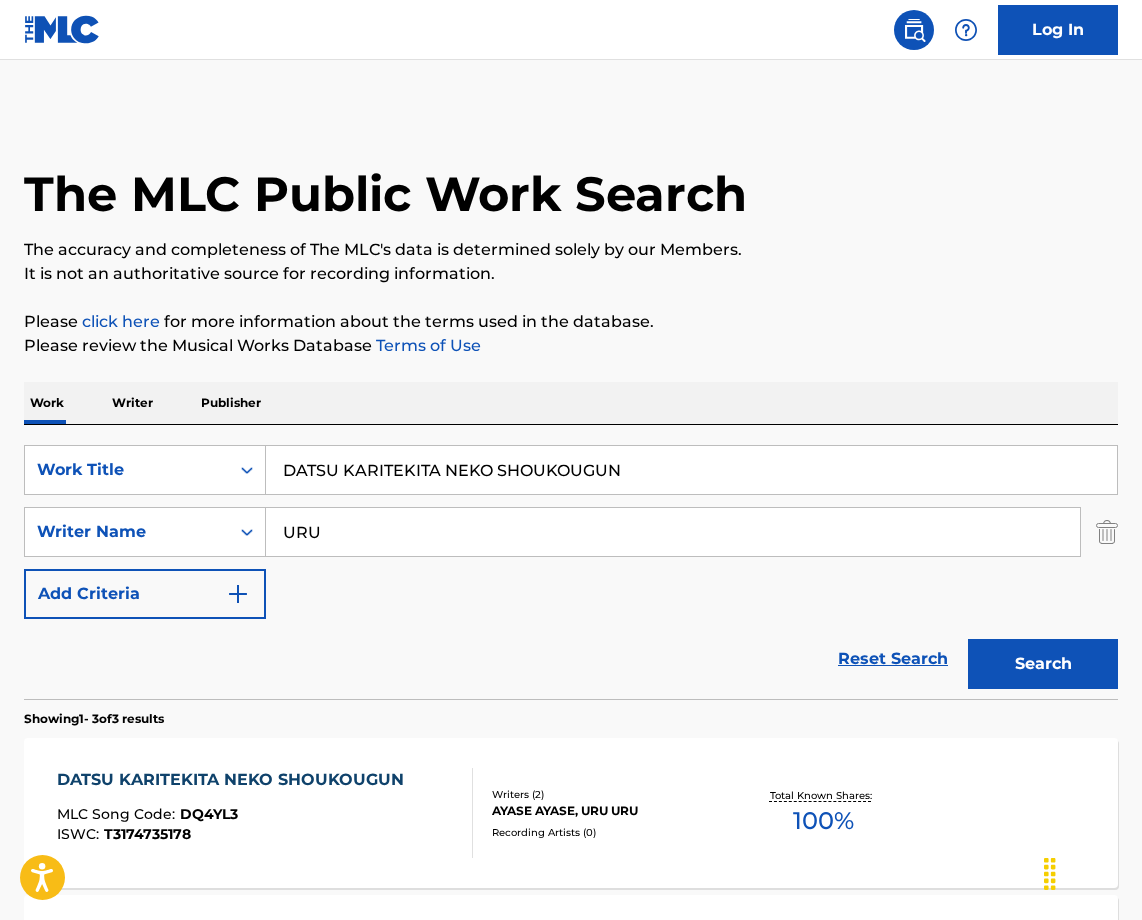click on "DATSU KARITEKITA NEKO SHOUKOUGUN" at bounding box center (235, 780) 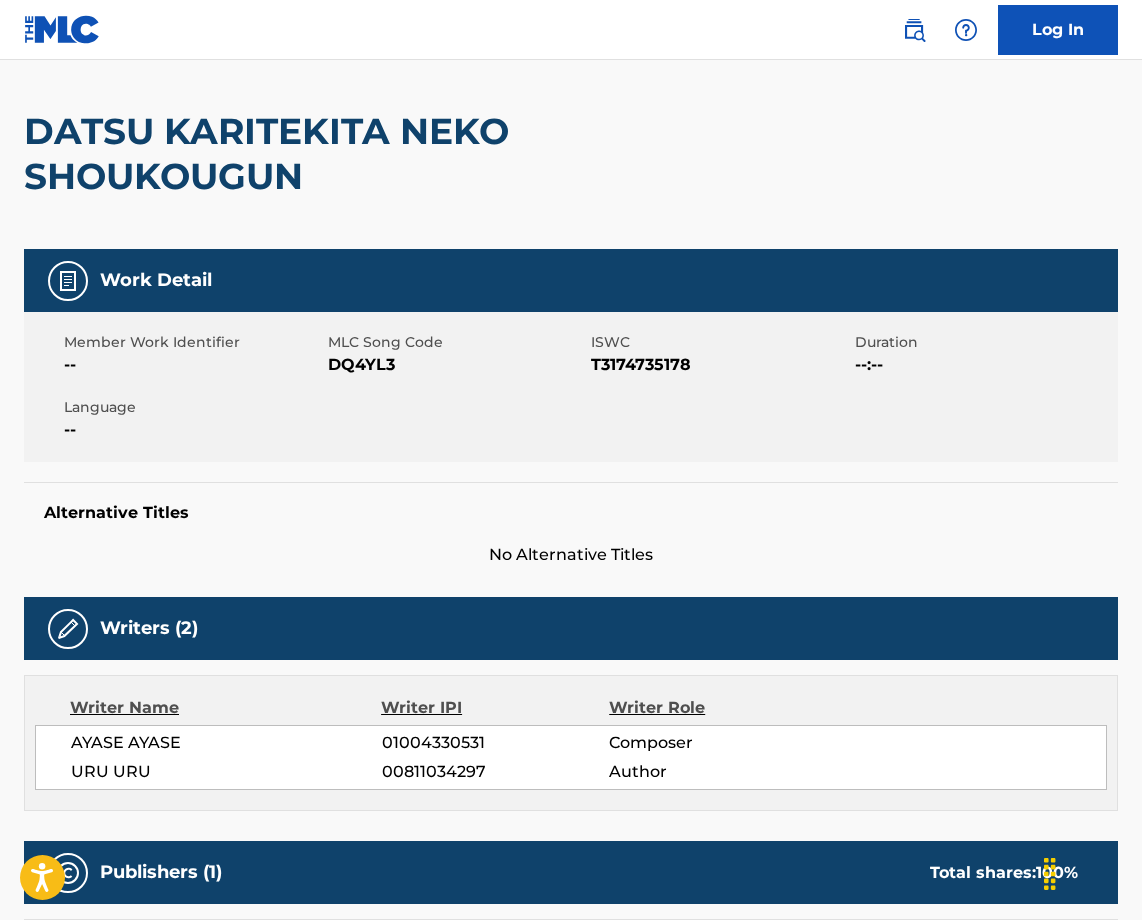 scroll, scrollTop: 0, scrollLeft: 0, axis: both 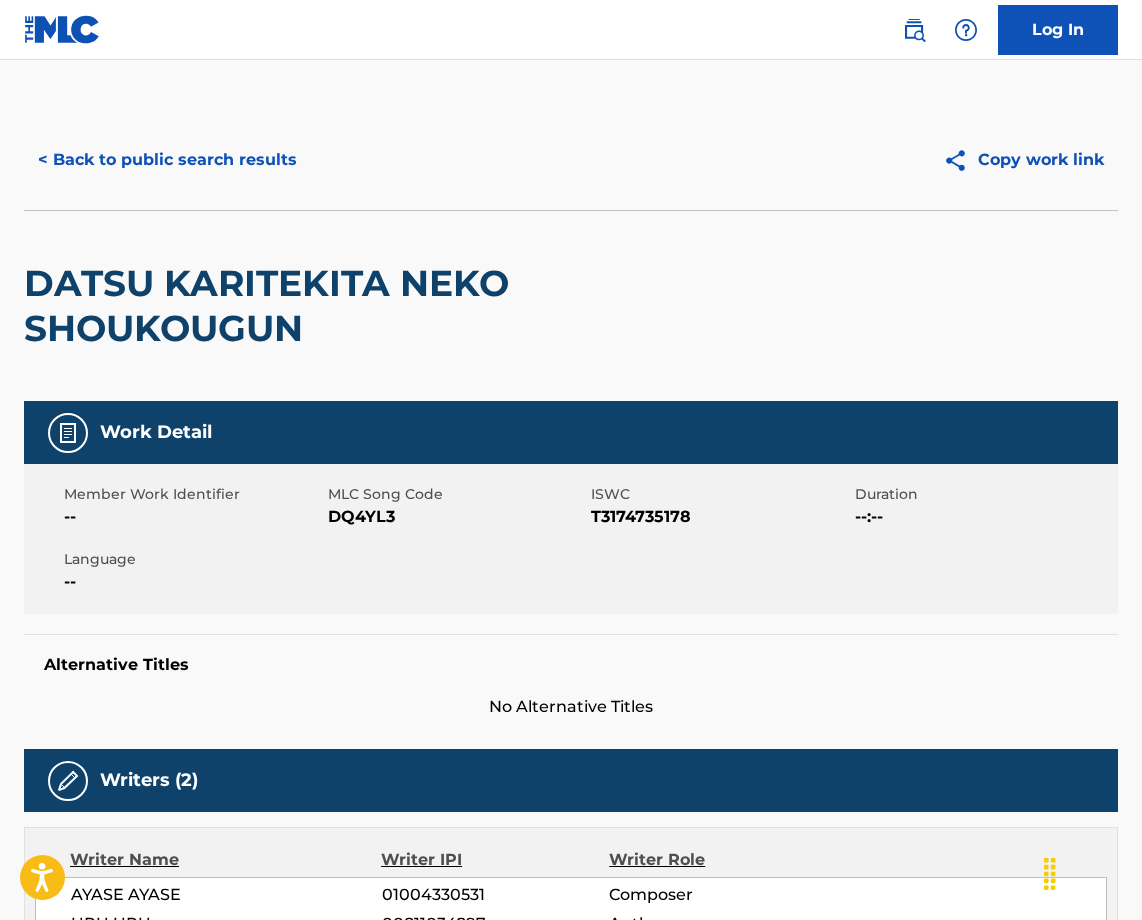 click on "< Back to public search results" at bounding box center [167, 160] 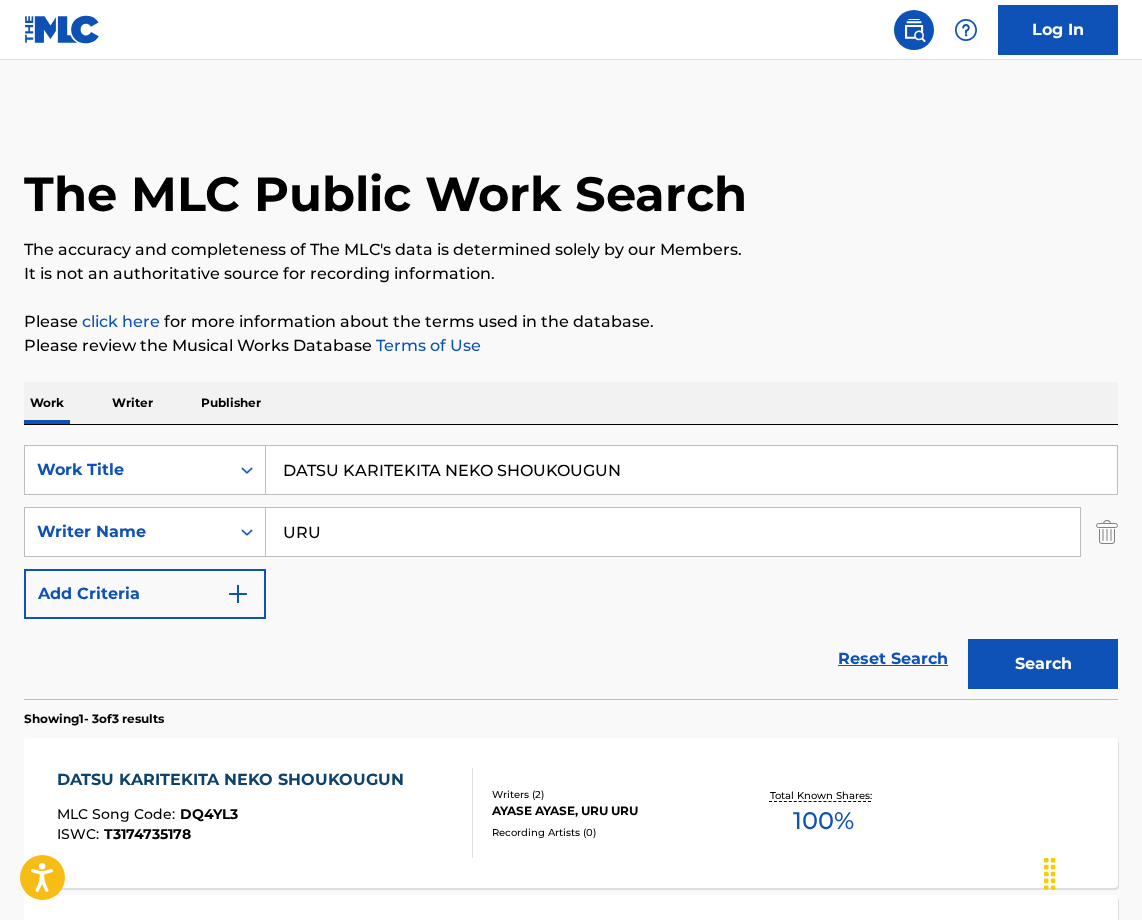 drag, startPoint x: 633, startPoint y: 467, endPoint x: 9, endPoint y: 467, distance: 624 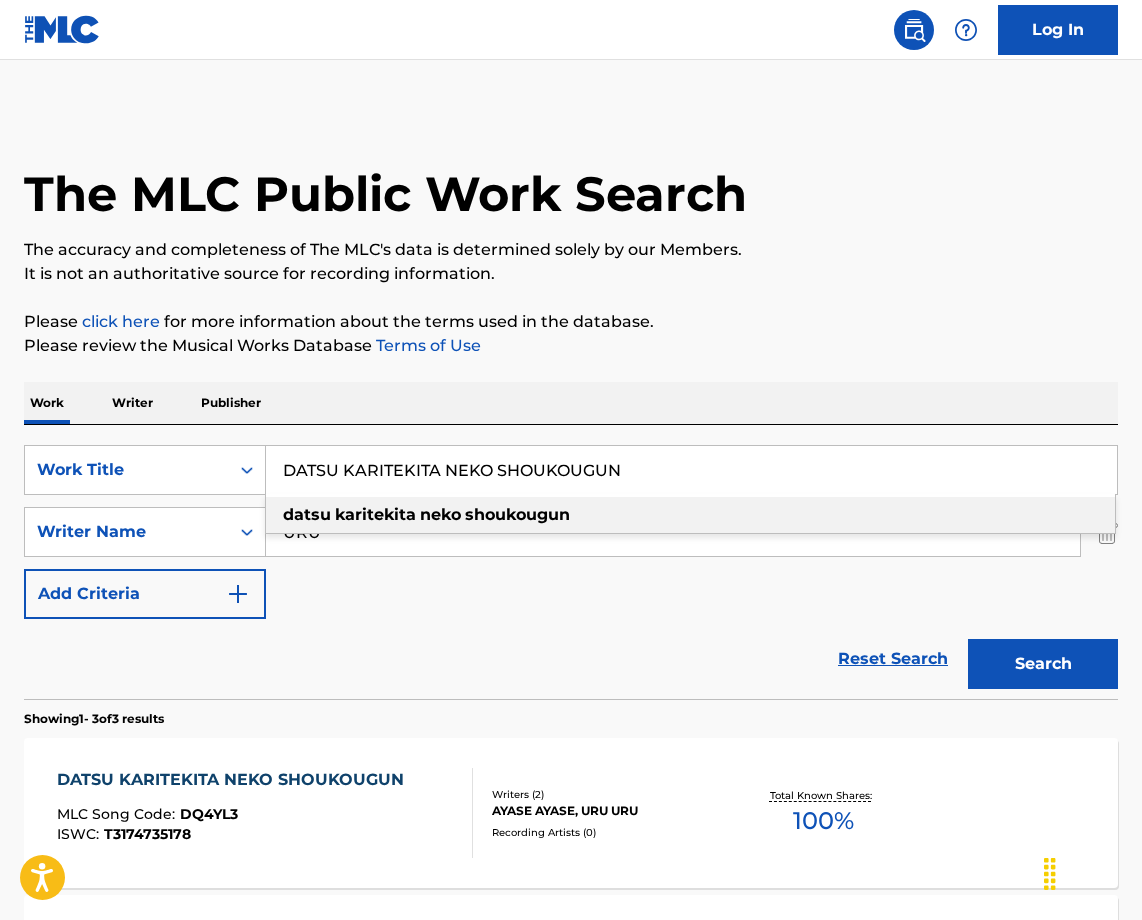 paste on "CIRCUIT BREAKER" 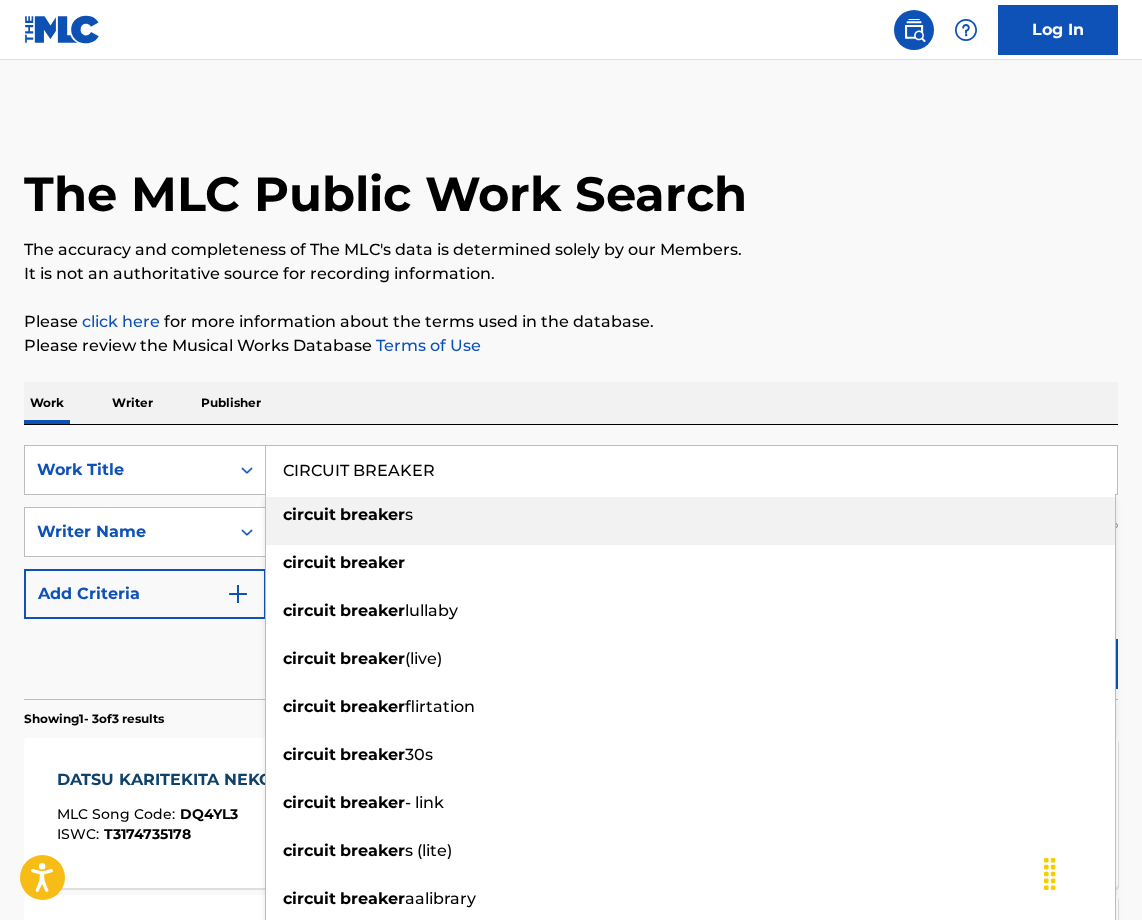 type on "CIRCUIT BREAKER" 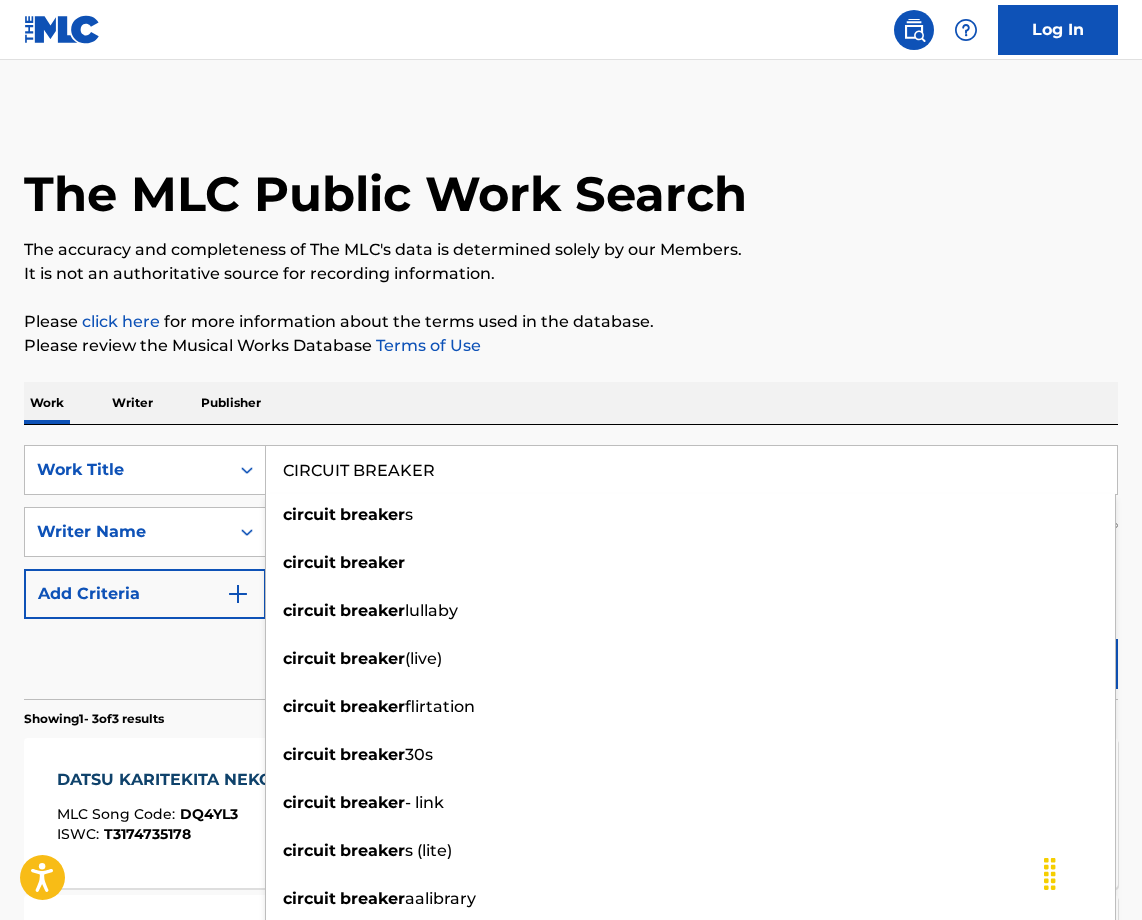 click on "Work Writer Publisher" at bounding box center (571, 403) 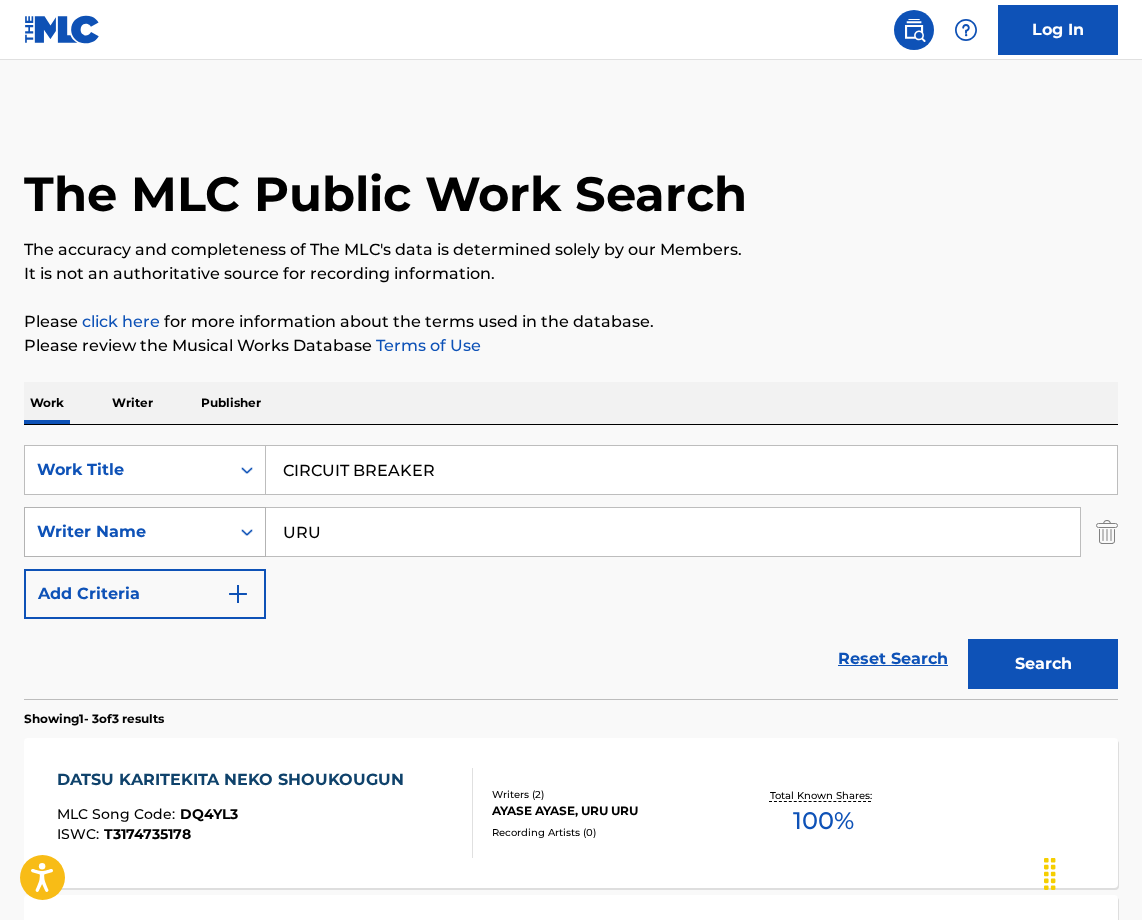 drag, startPoint x: 394, startPoint y: 542, endPoint x: 213, endPoint y: 508, distance: 184.16568 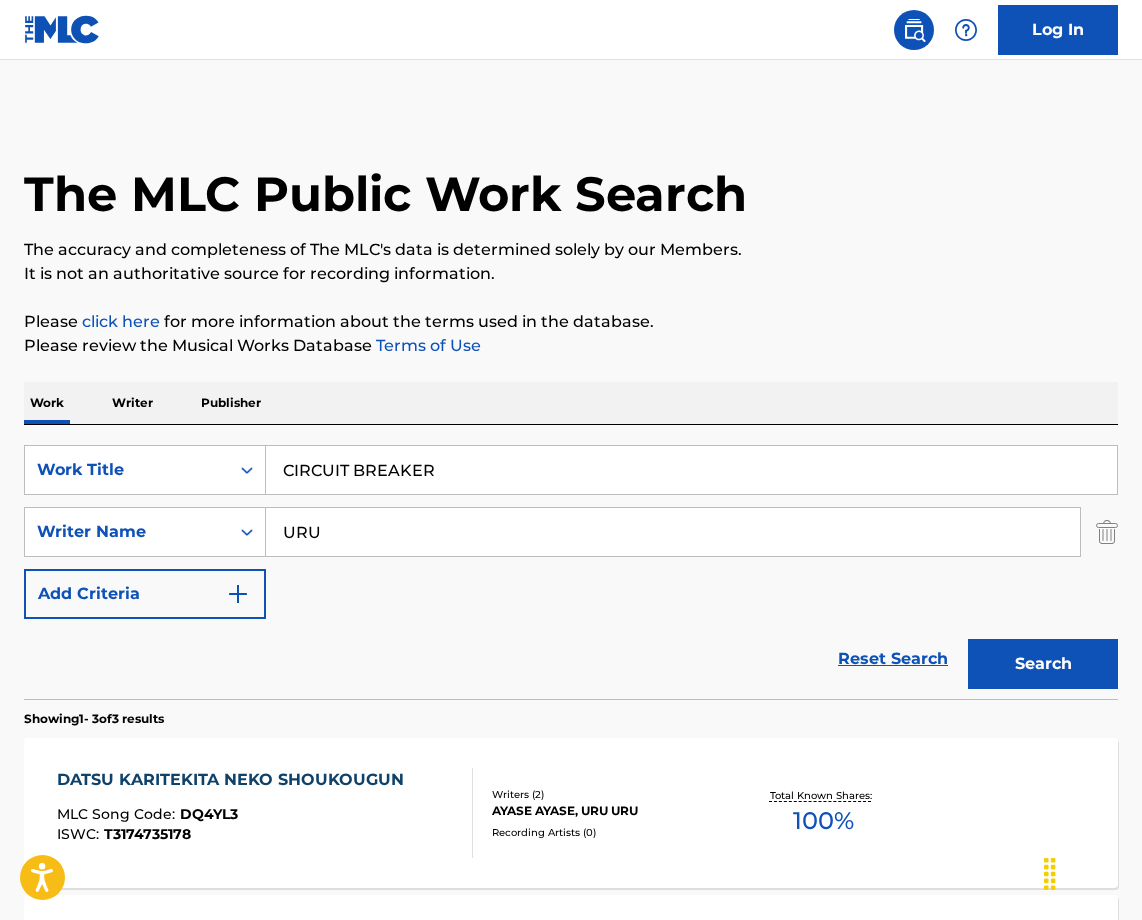 paste on "MAMMAN" 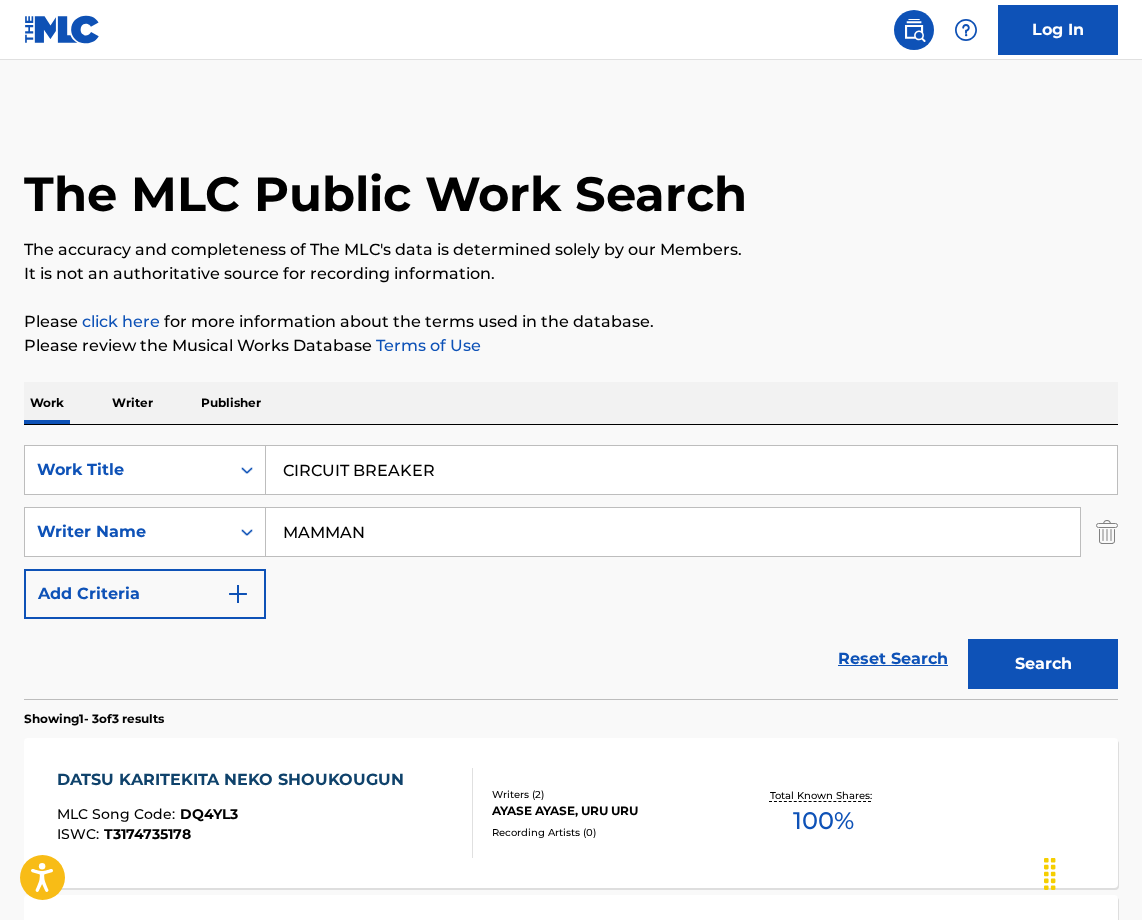 type on "MAMMAN" 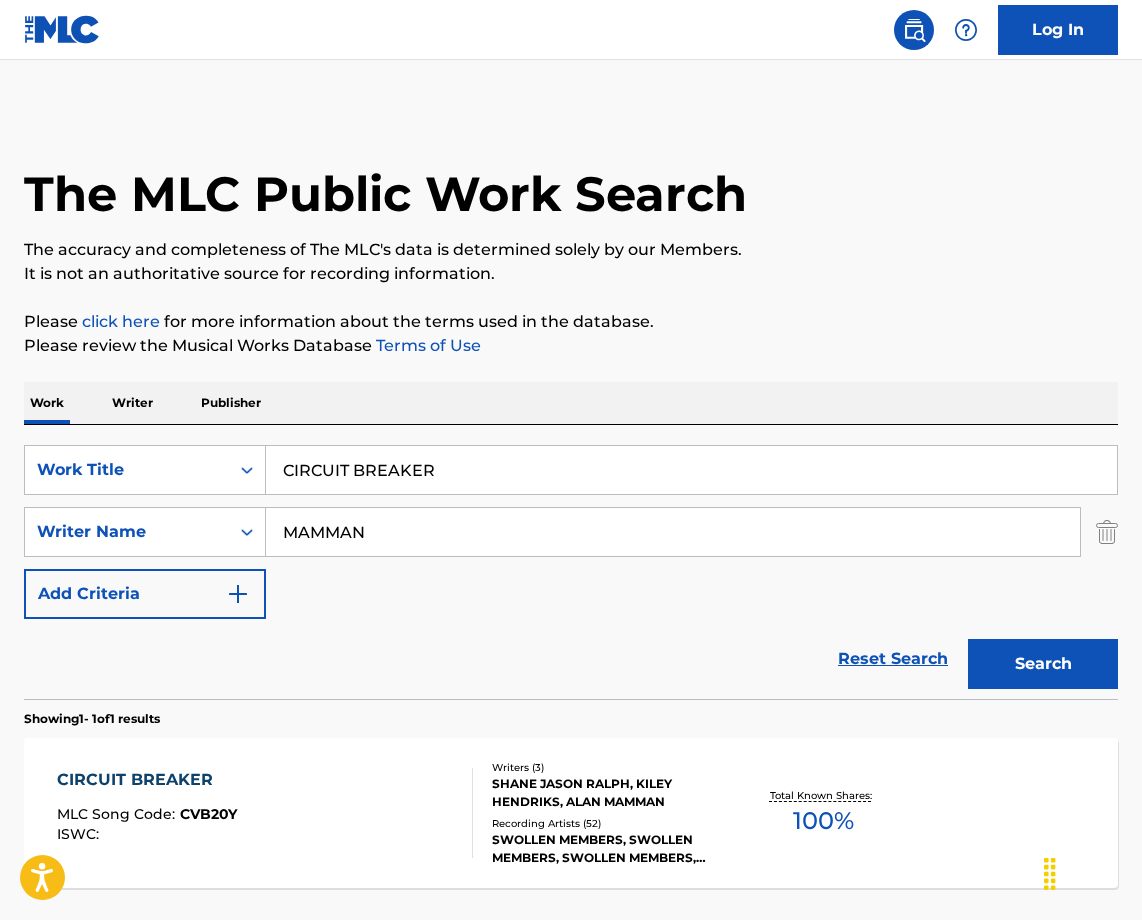 drag, startPoint x: 456, startPoint y: 464, endPoint x: 37, endPoint y: 403, distance: 423.41705 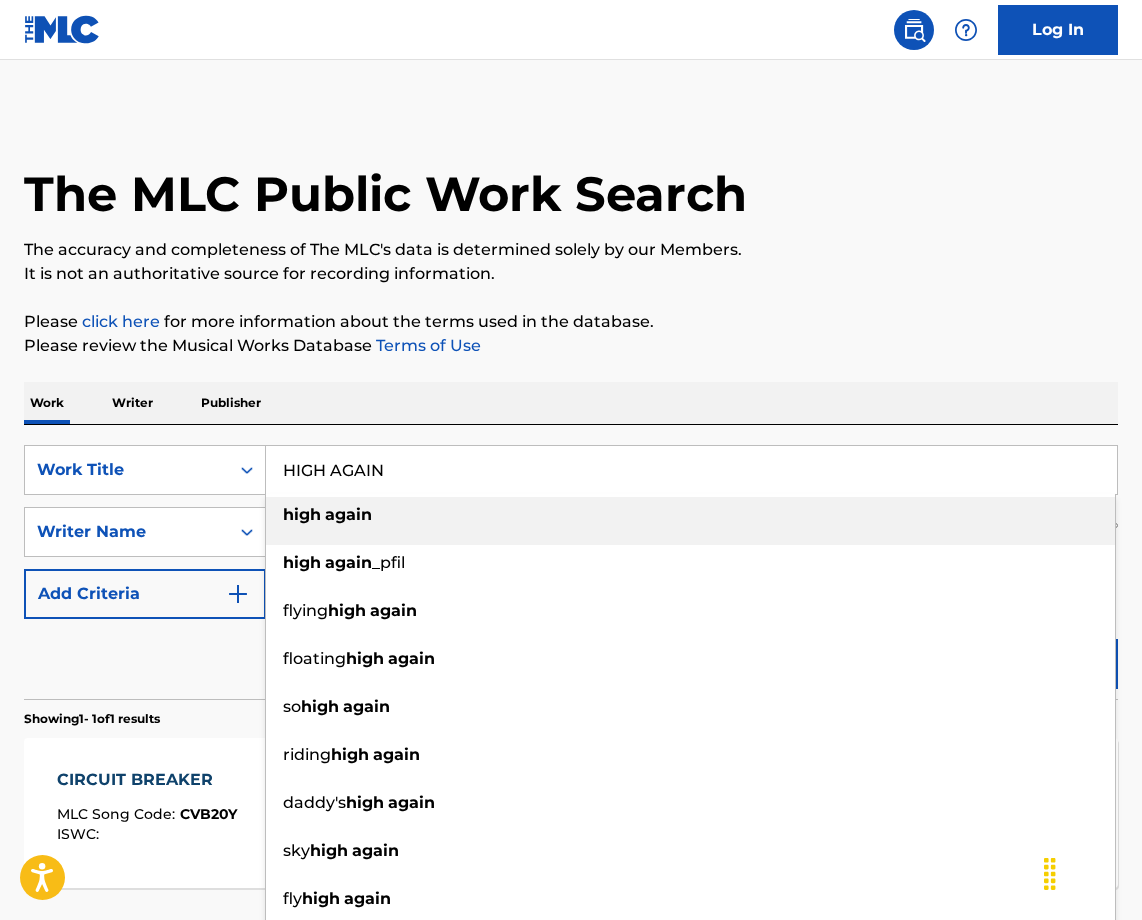 type on "HIGH AGAIN" 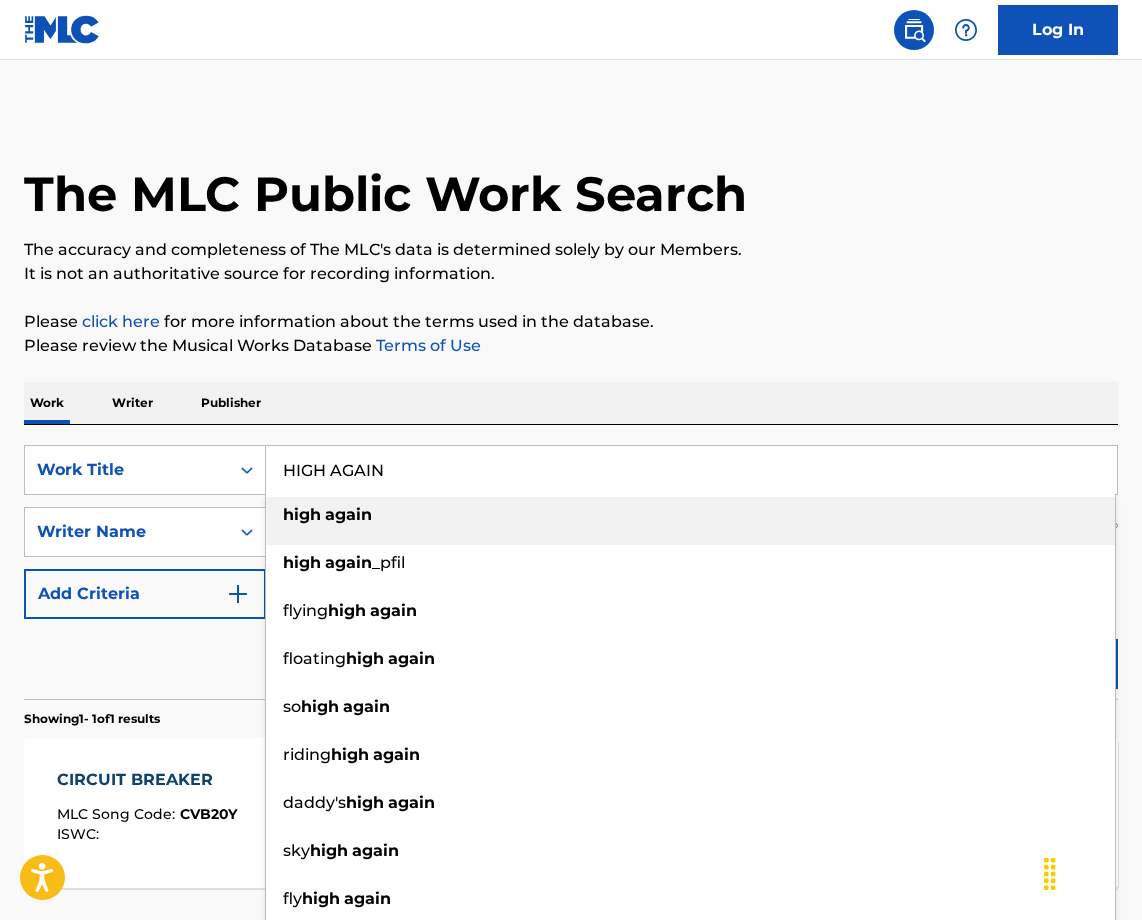 click on "The MLC Public Work Search The accuracy and completeness of The MLC's data is determined solely by our Members. It is not an authoritative source for recording information. Please   click here   for more information about the terms used in the database. Please review the Musical Works Database   Terms of Use Work Writer Publisher SearchWithCriteria[UUID] Work Title HIGH AGAIN high   again high   again _pfil flying  high   again floating  high   again so  high   again riding  high   again daddy's  high   again sky  high   again fly  high   again got  high   again SearchWithCriteria[UUID] Writer Name MAMMAN Add Criteria Reset Search Search Showing  1  -   1  of  1   results   CIRCUIT BREAKER MLC Song Code : CVB20Y ISWC : Writers ( 3 ) [FIRST] [LAST], [FIRST] [LAST], [FIRST] [LAST] Recording Artists ( 52 ) SWOLLEN MEMBERS, SWOLLEN MEMBERS, SWOLLEN MEMBERS, SWOLLEN MEMBERS, SWOLLEN MEMBERS Total Known Shares: 100 % Results Per Page: 10 25 50 100" at bounding box center (571, 546) 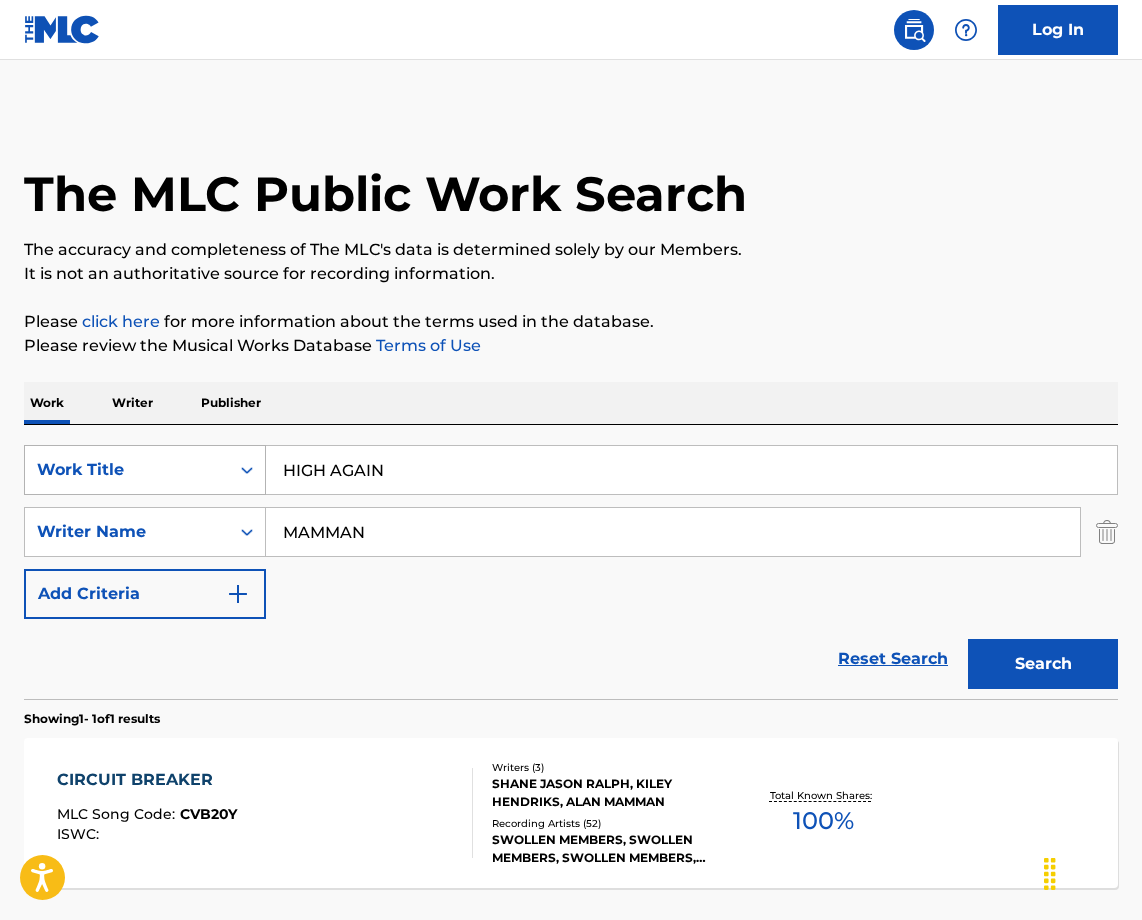 drag, startPoint x: 450, startPoint y: 533, endPoint x: 208, endPoint y: 488, distance: 246.14833 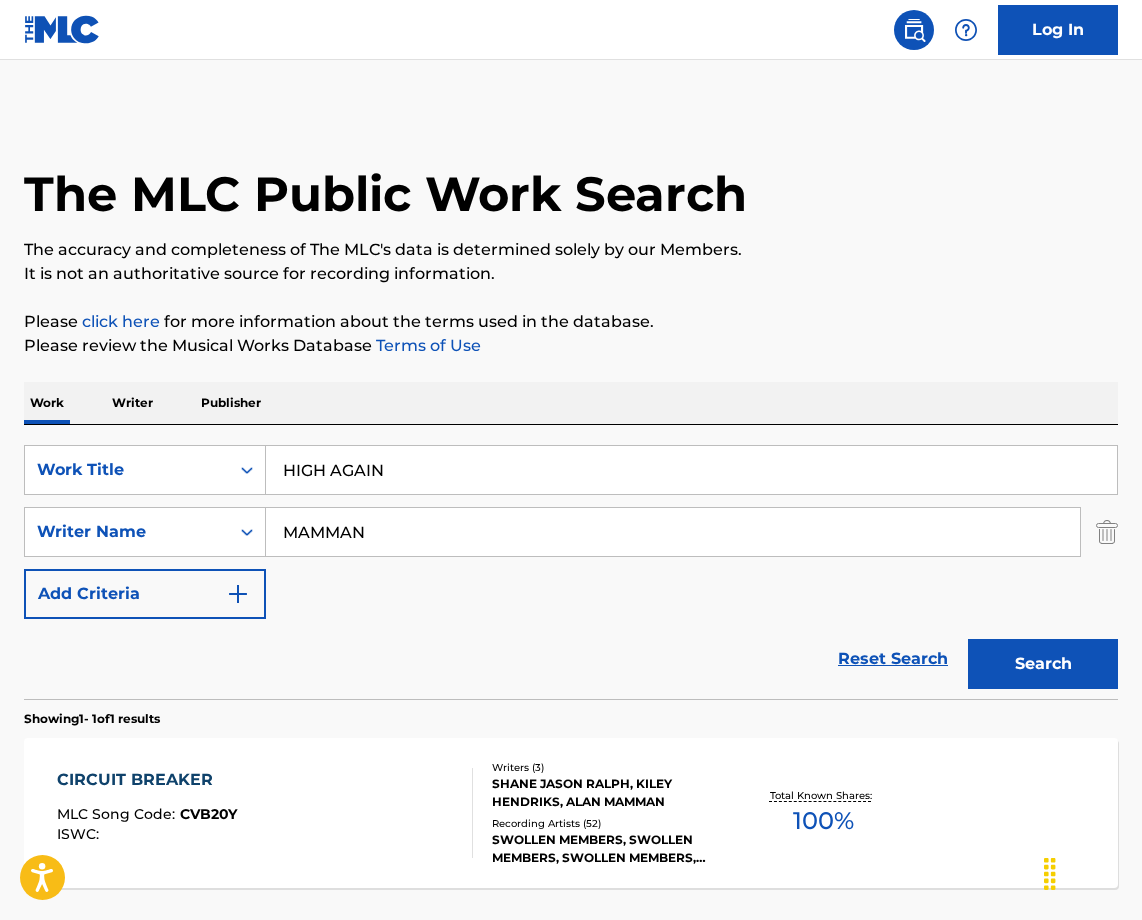 paste on "THE BEAT GARDE" 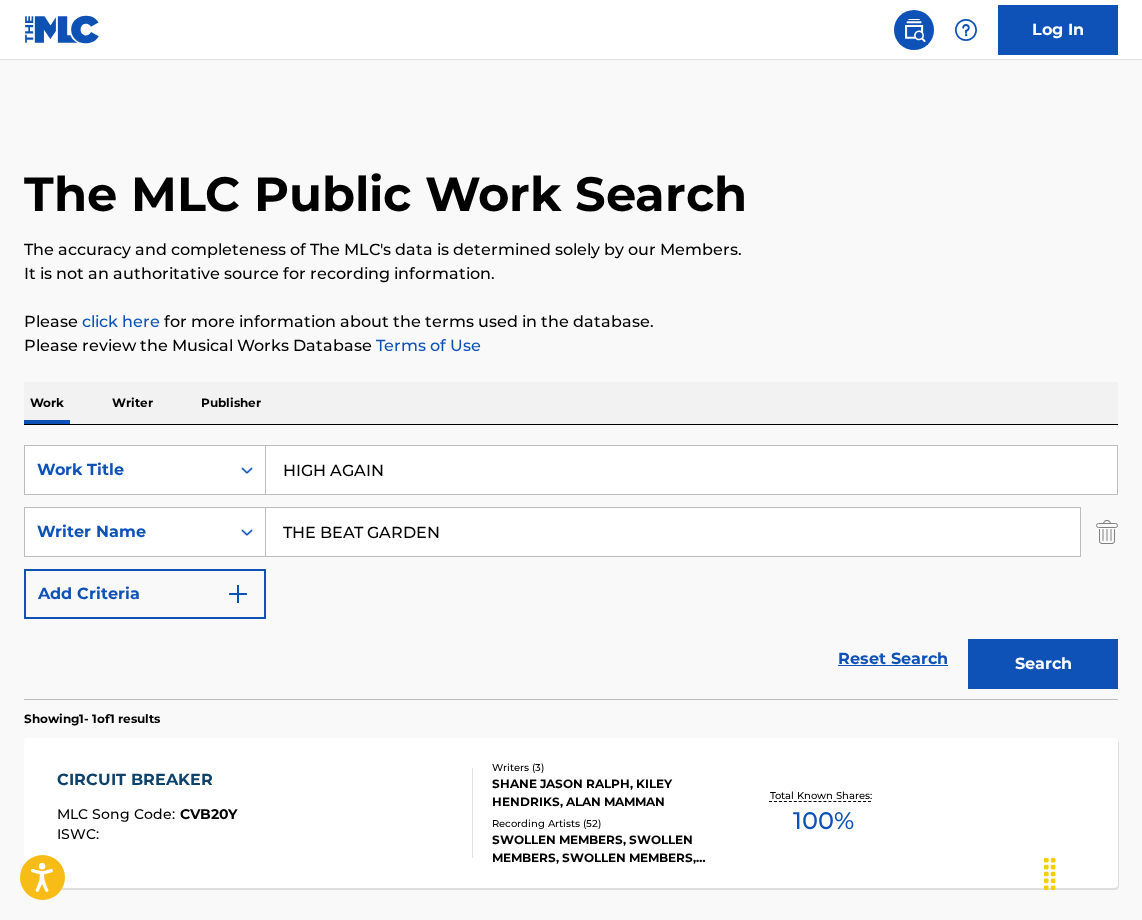 type on "THE BEAT GARDEN" 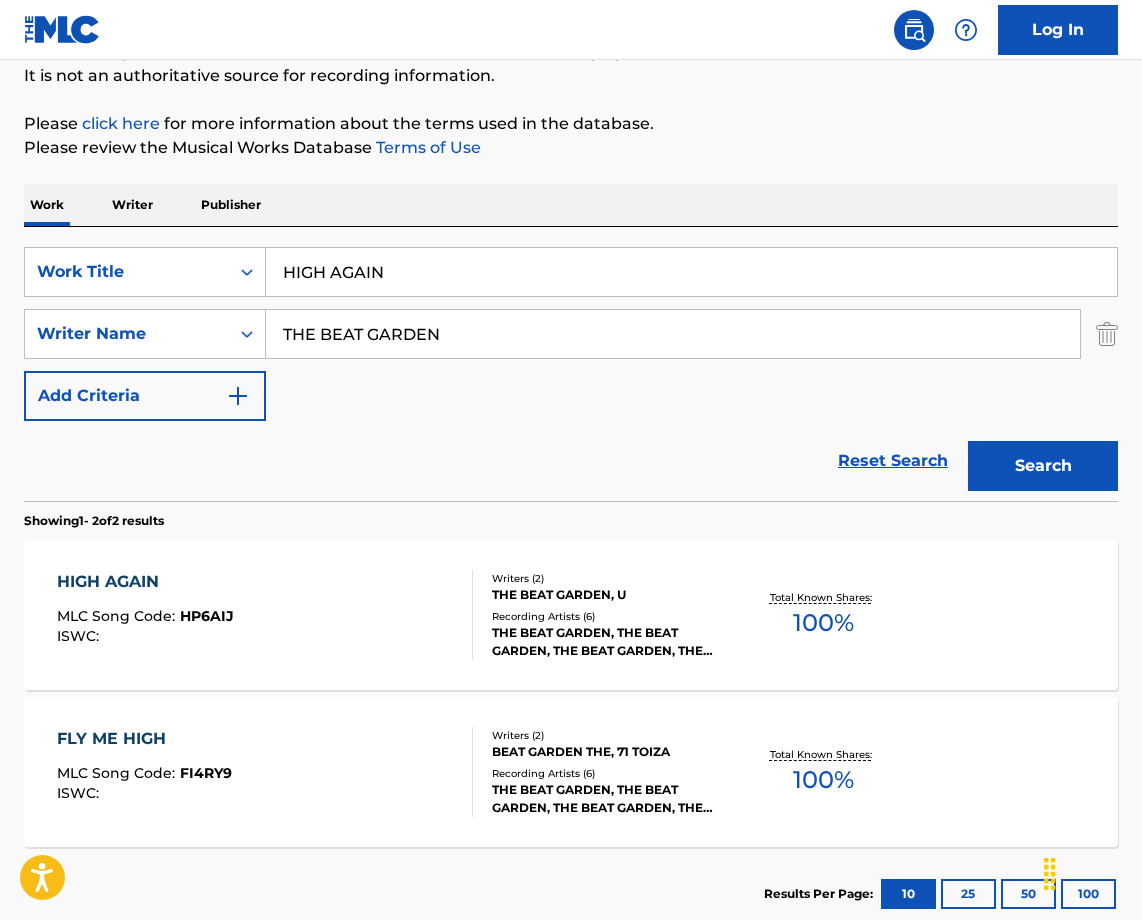 scroll, scrollTop: 200, scrollLeft: 0, axis: vertical 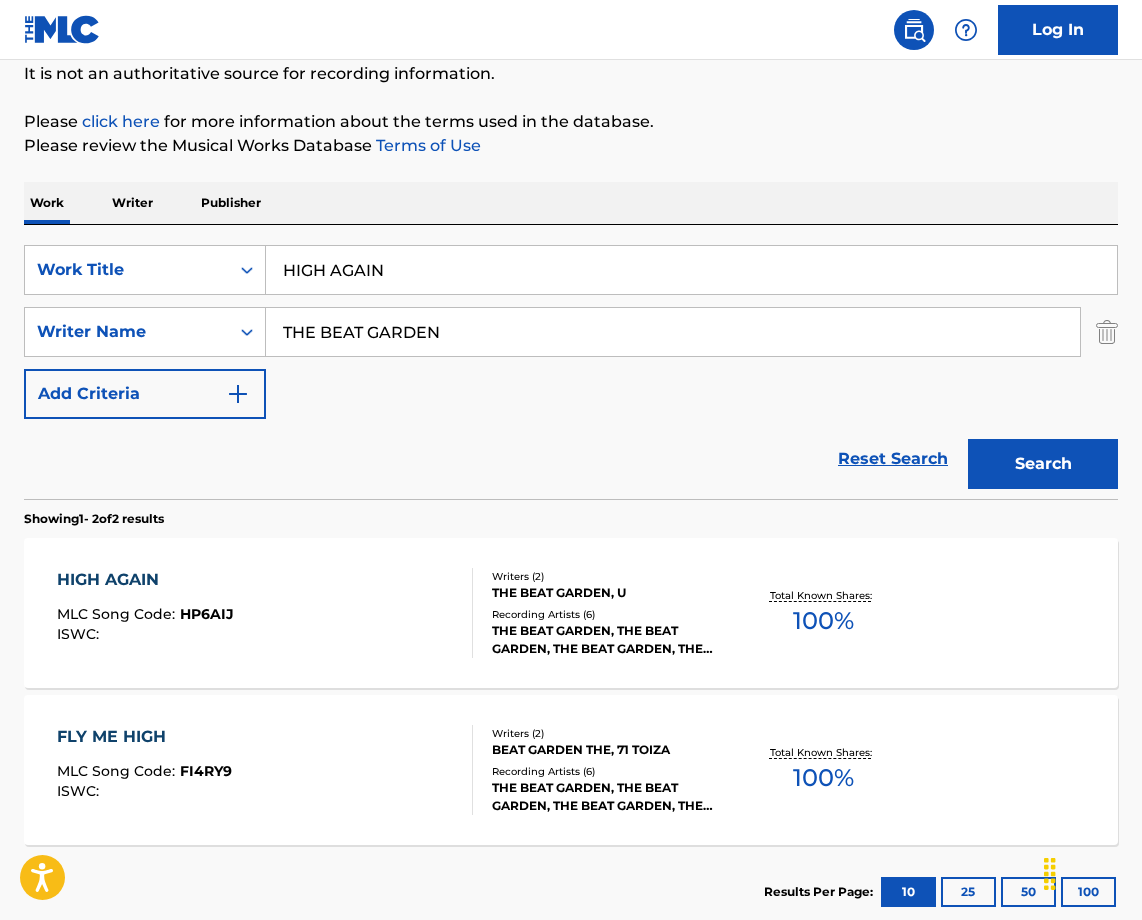 click on "HIGH AGAIN" at bounding box center (145, 580) 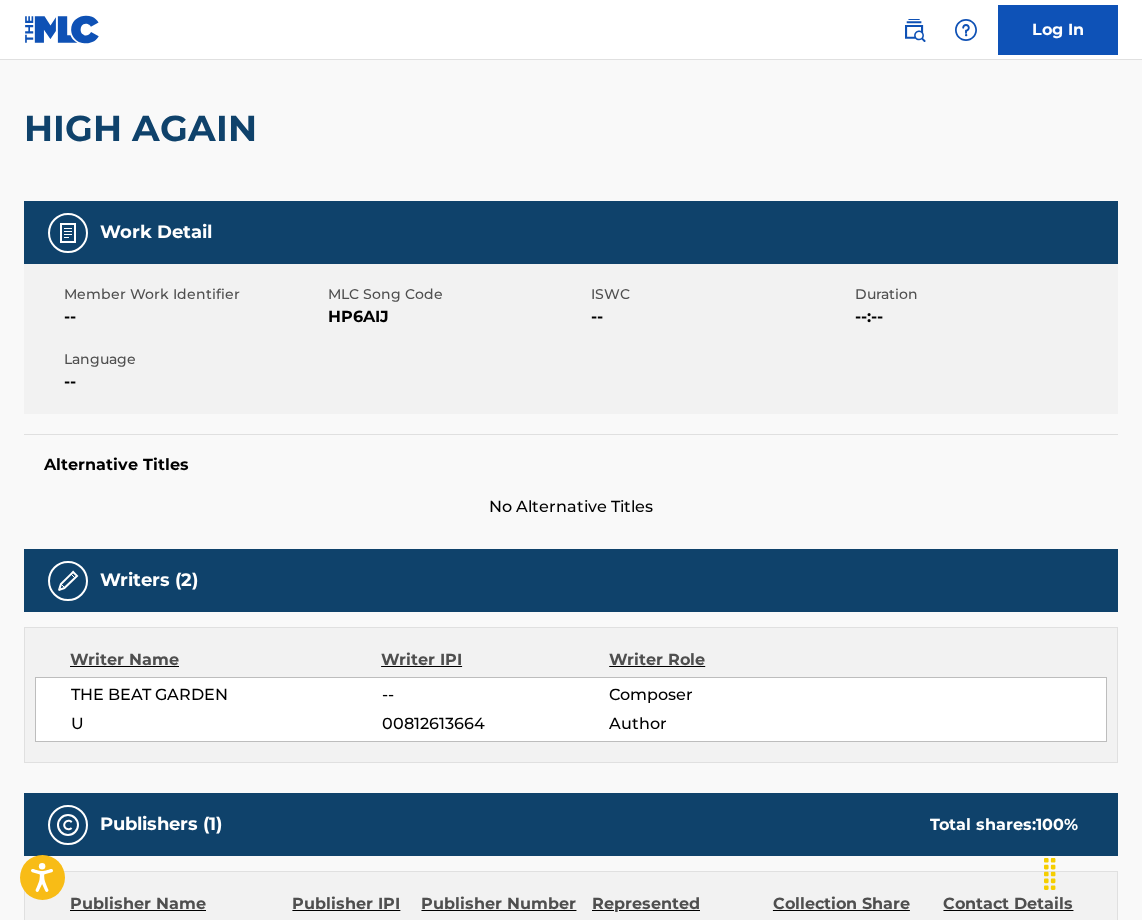 scroll, scrollTop: 0, scrollLeft: 0, axis: both 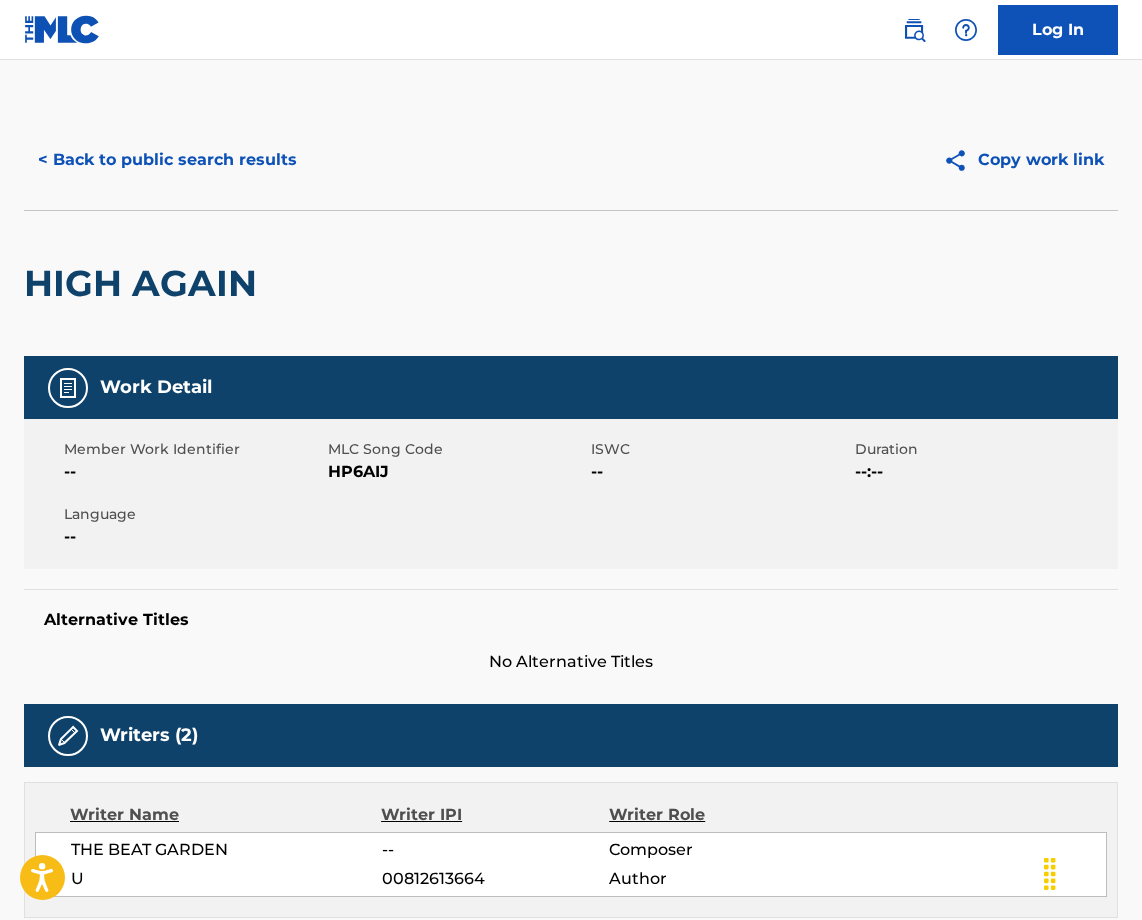 click on "< Back to public search results" at bounding box center (167, 160) 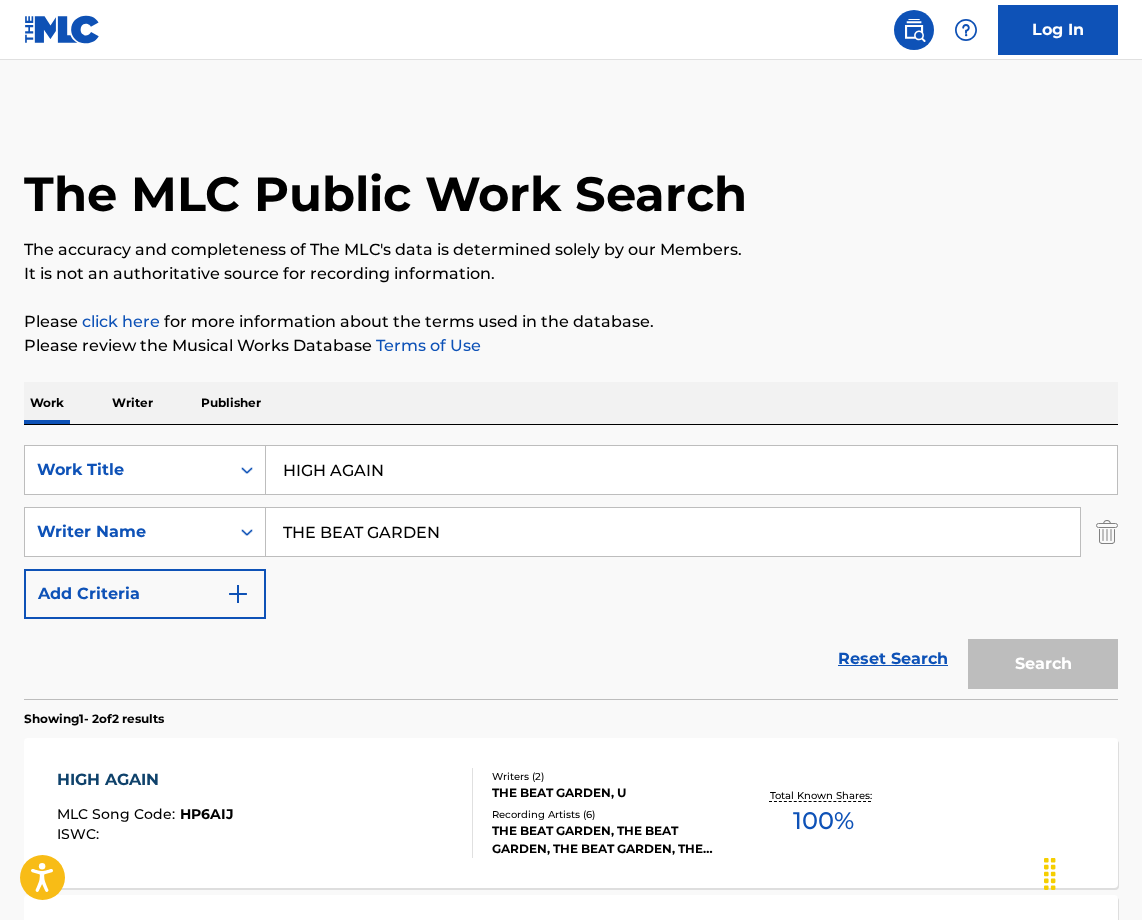 scroll, scrollTop: 200, scrollLeft: 0, axis: vertical 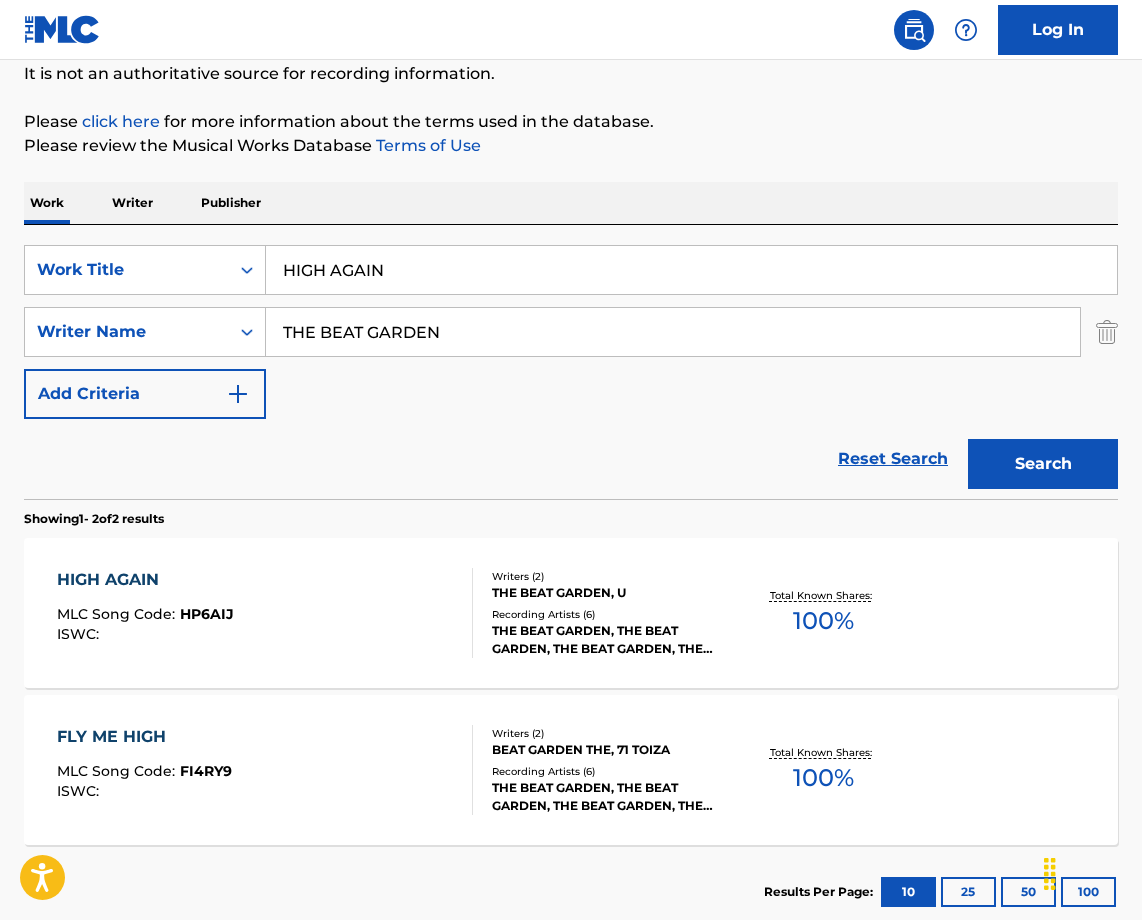 drag, startPoint x: 455, startPoint y: 264, endPoint x: 154, endPoint y: 179, distance: 312.77148 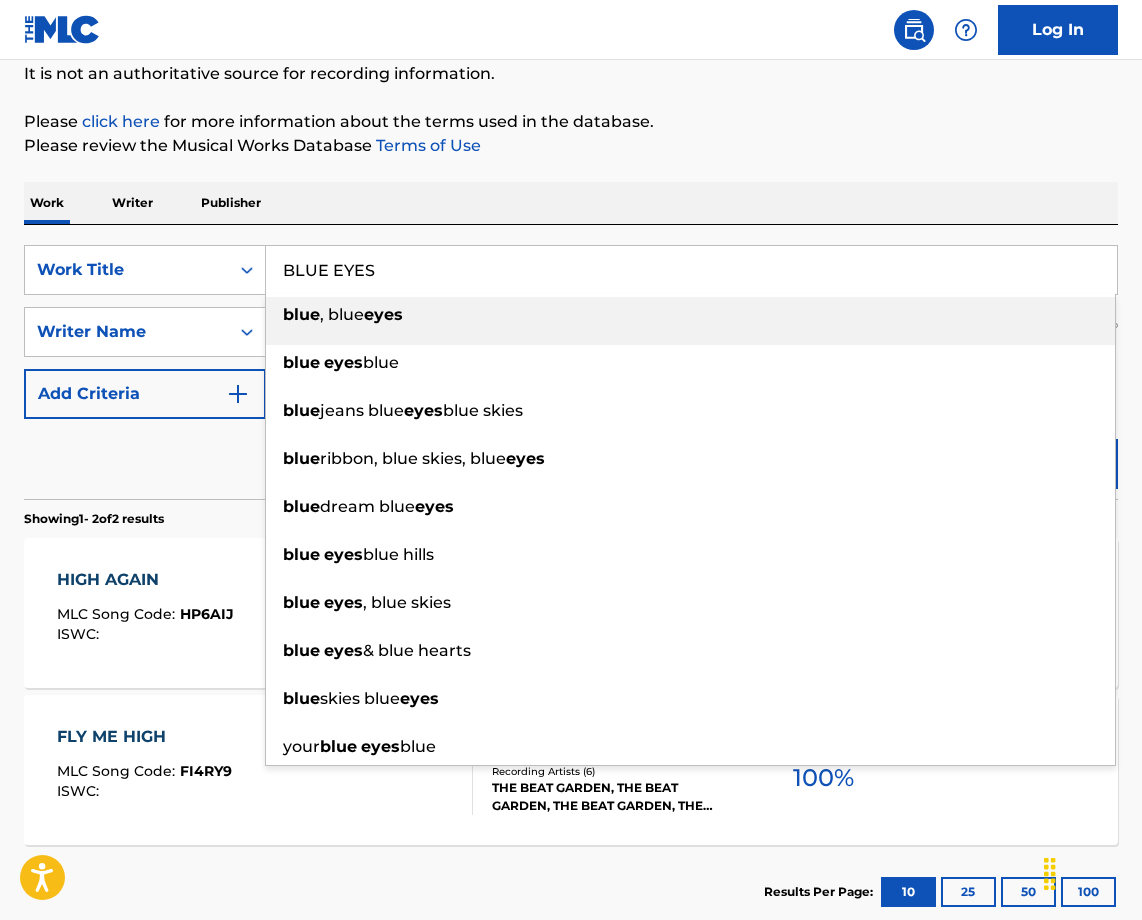 drag, startPoint x: 444, startPoint y: 283, endPoint x: 169, endPoint y: 165, distance: 299.24738 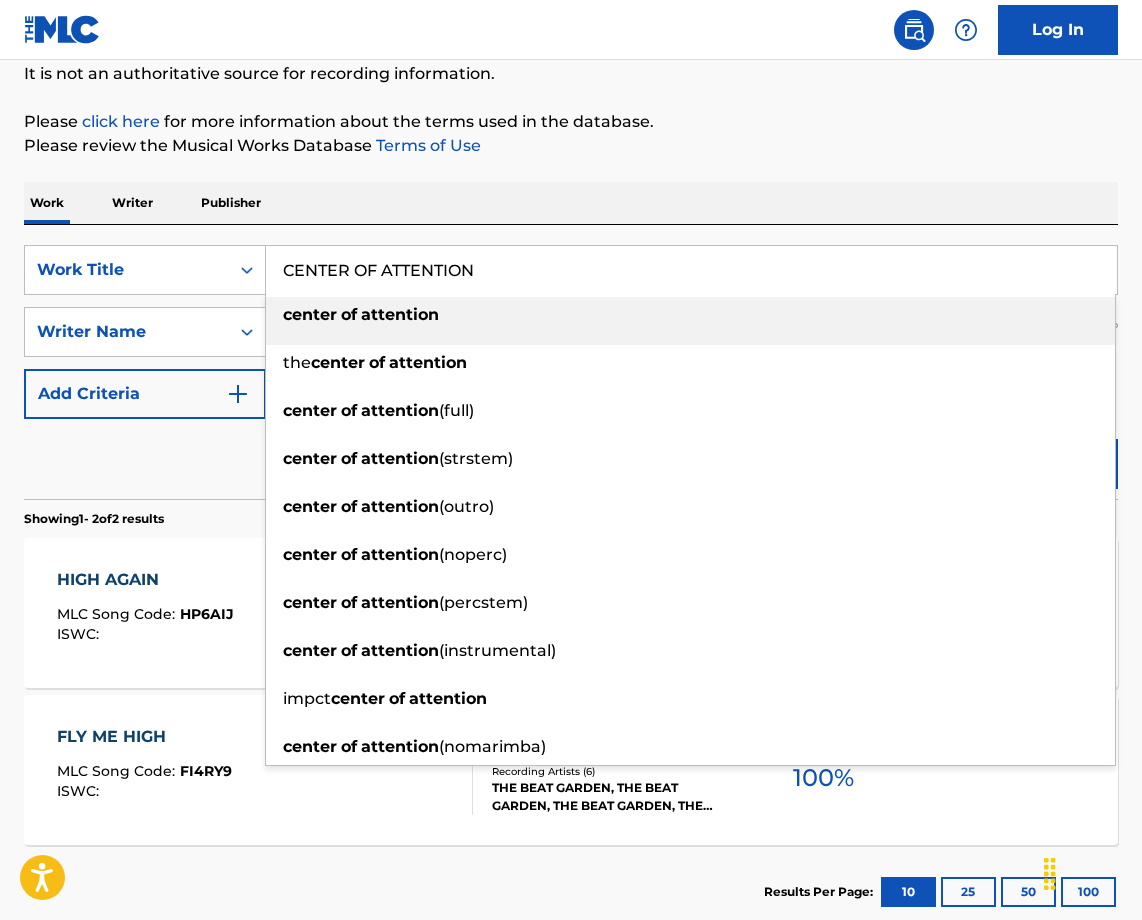 drag, startPoint x: 536, startPoint y: 264, endPoint x: 165, endPoint y: 107, distance: 402.85233 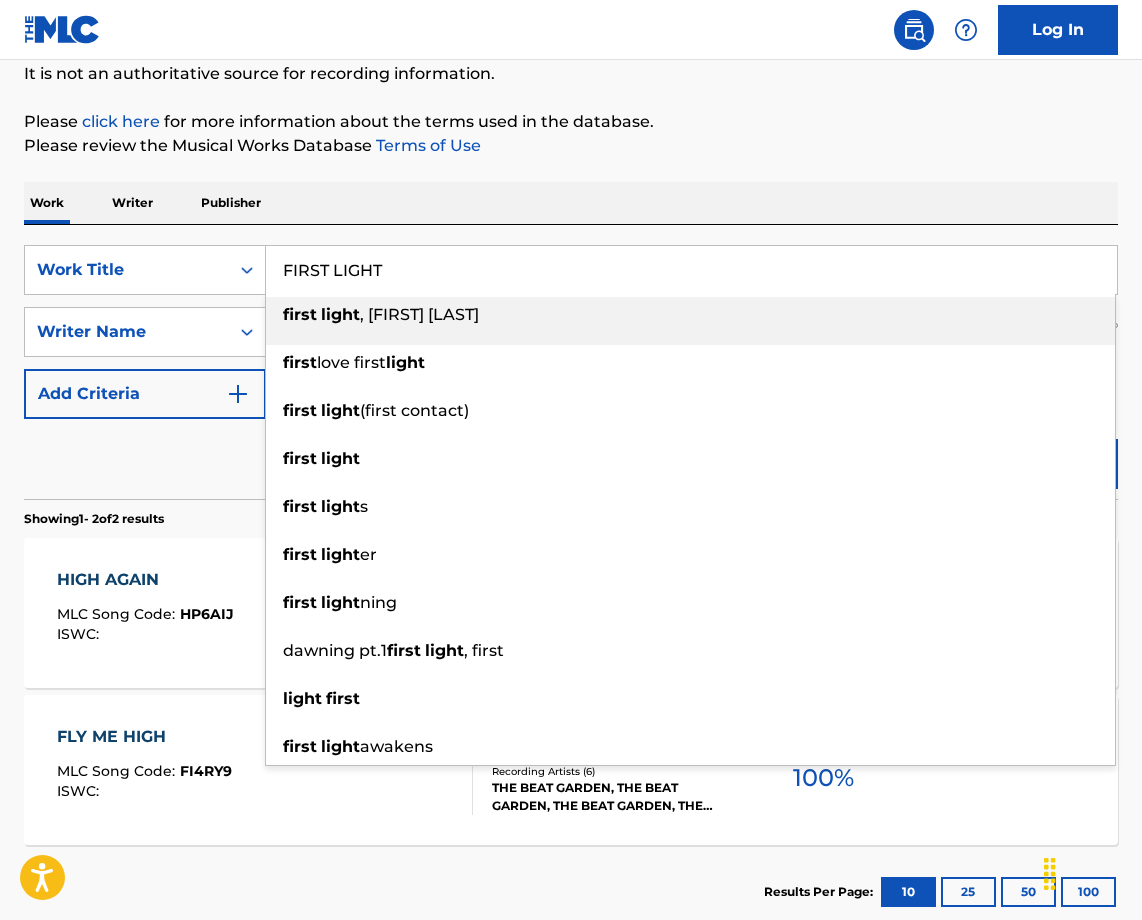 drag, startPoint x: 465, startPoint y: 256, endPoint x: 175, endPoint y: 59, distance: 350.5838 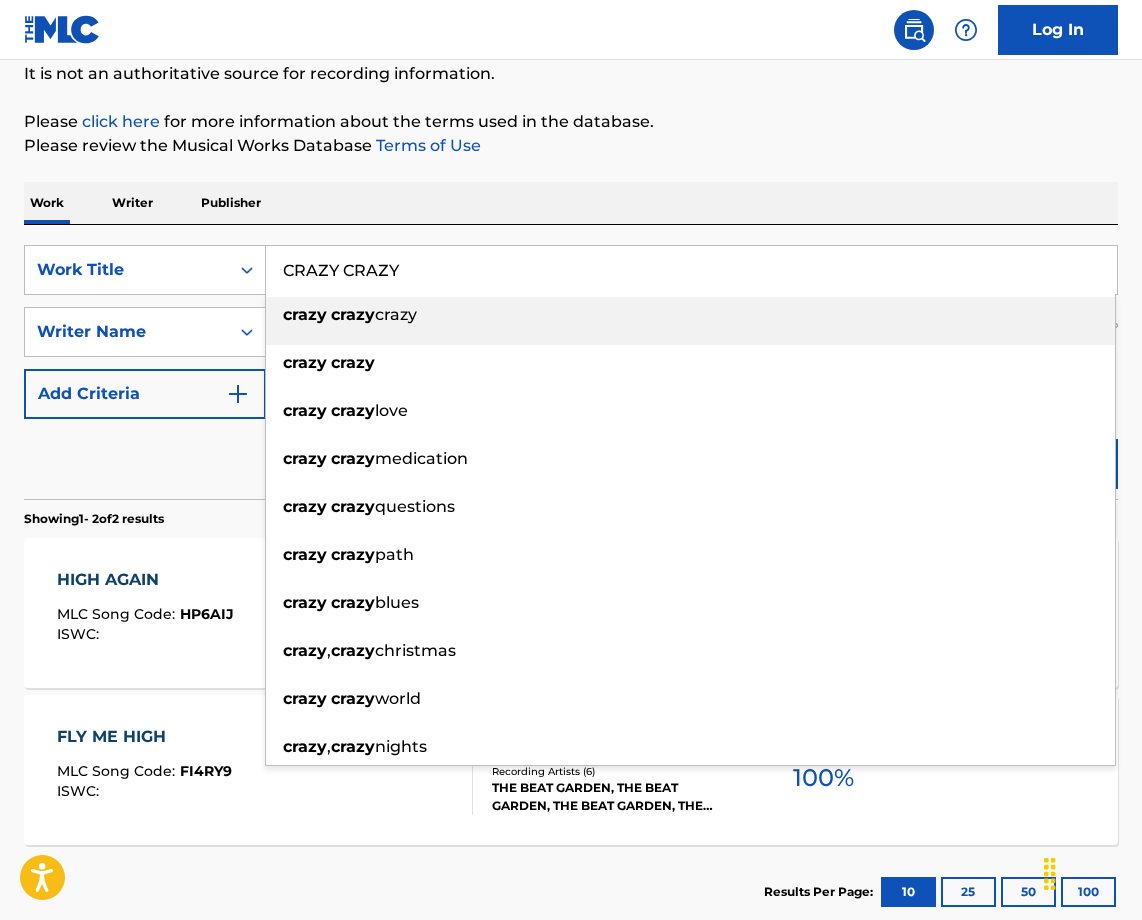 type on "CRAZY CRAZY" 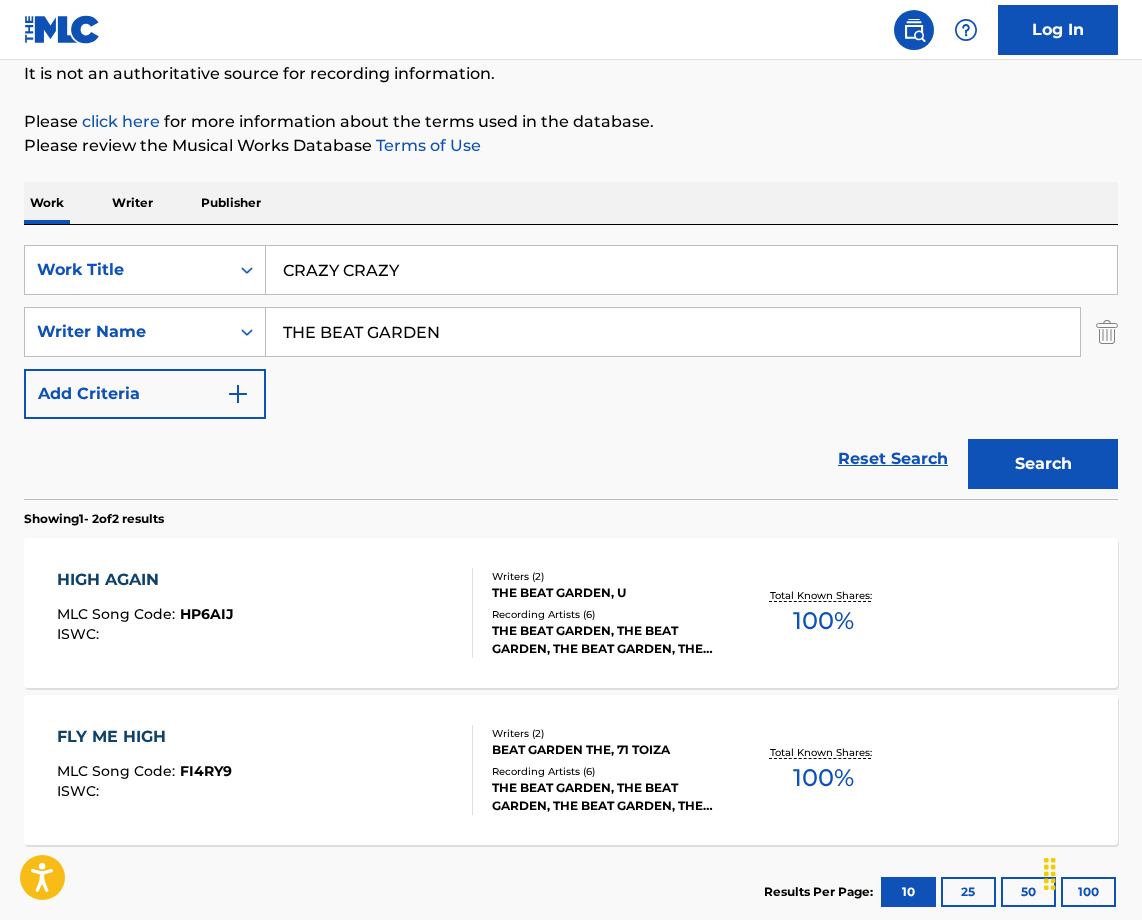 click on "It is not an authoritative source for recording information." at bounding box center (571, 74) 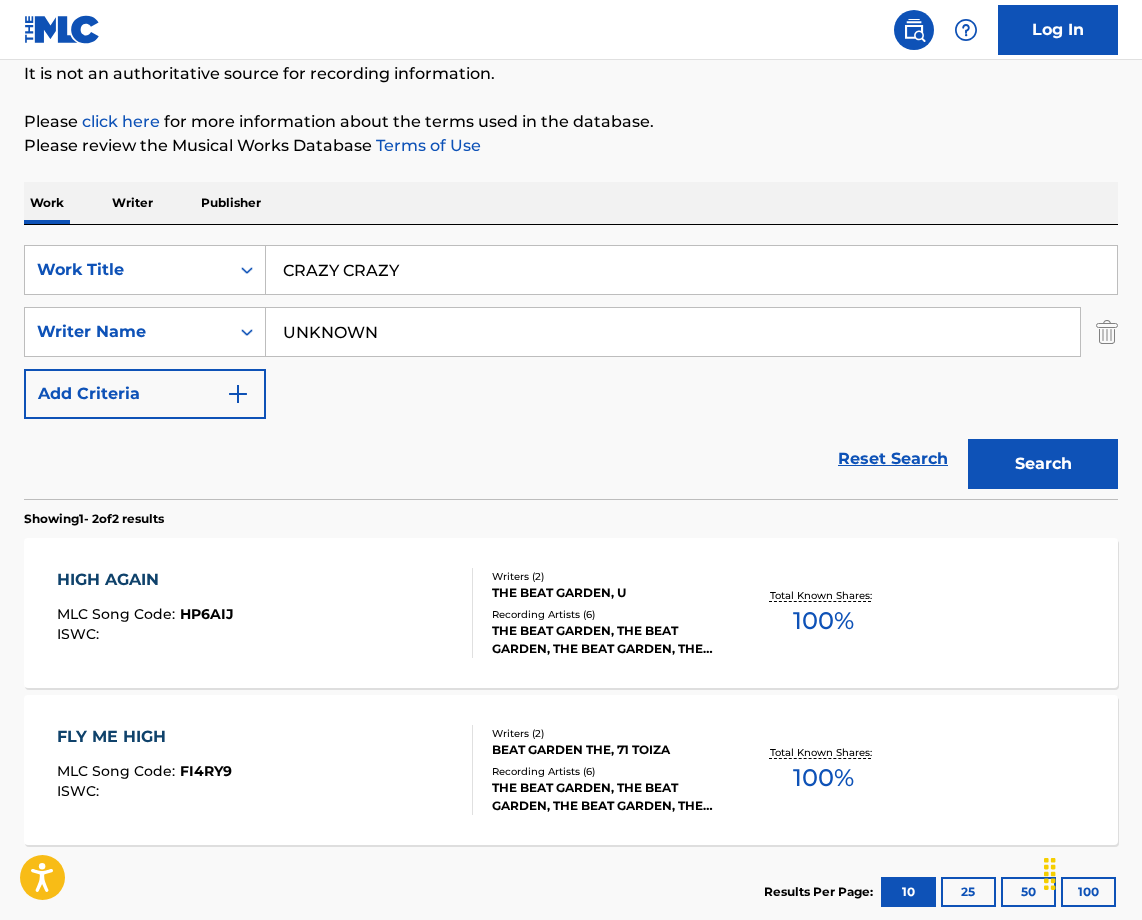type on "UNKNOWN" 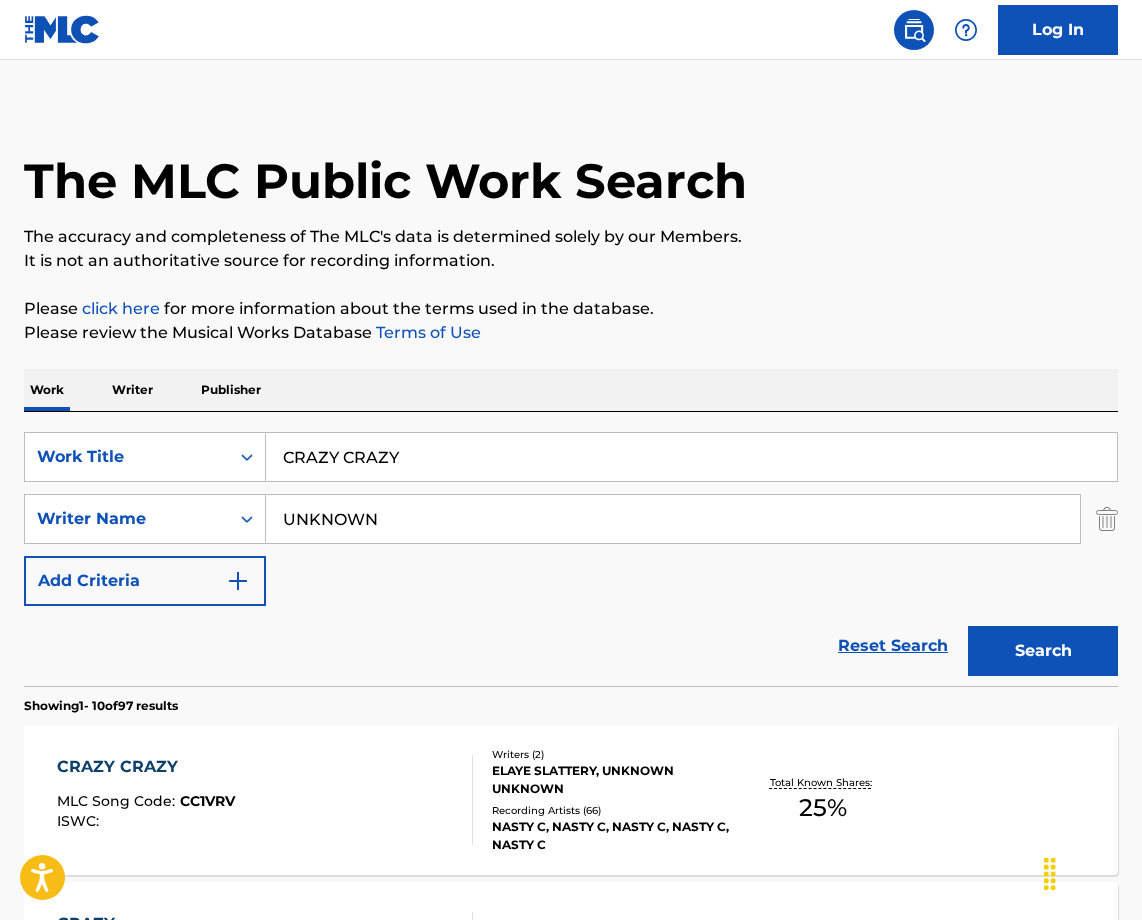 scroll, scrollTop: 200, scrollLeft: 0, axis: vertical 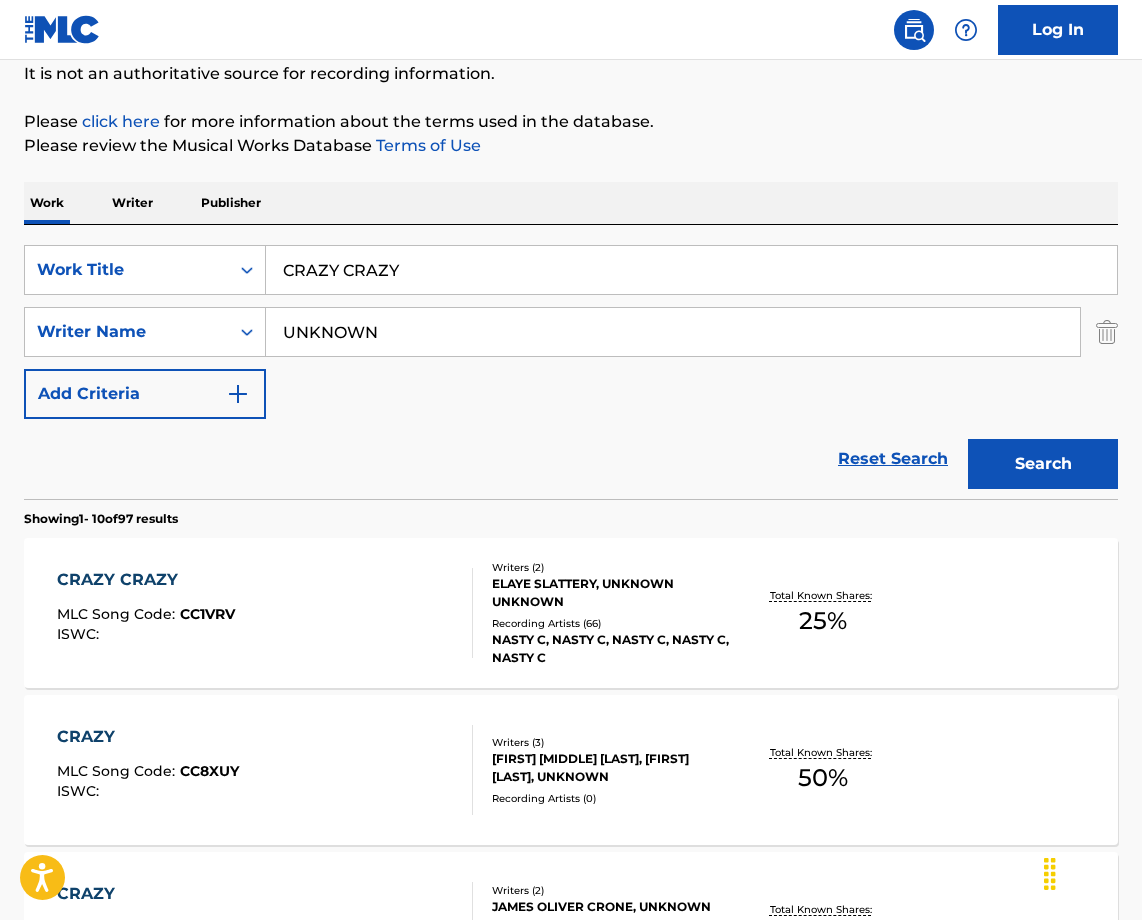 drag, startPoint x: 465, startPoint y: 256, endPoint x: 120, endPoint y: 88, distance: 383.73038 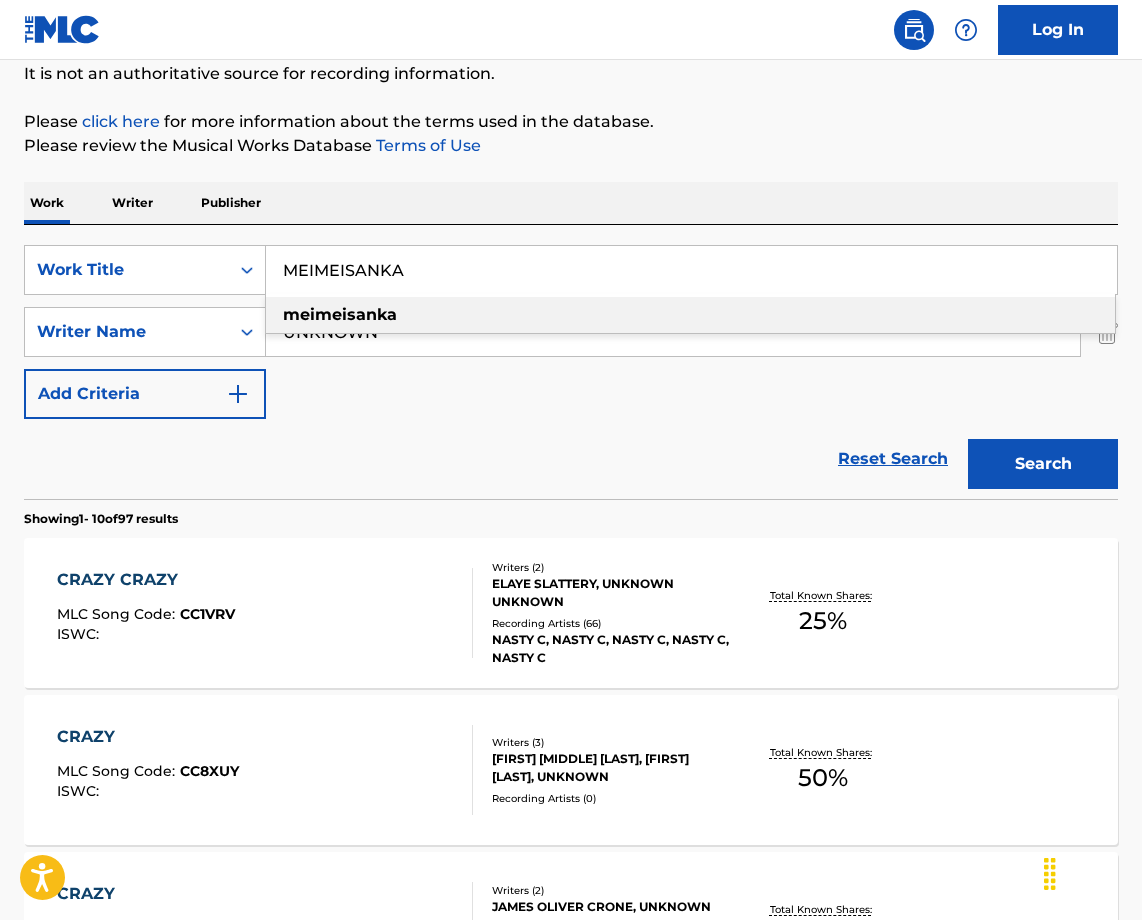 drag, startPoint x: 462, startPoint y: 291, endPoint x: 365, endPoint y: 272, distance: 98.84331 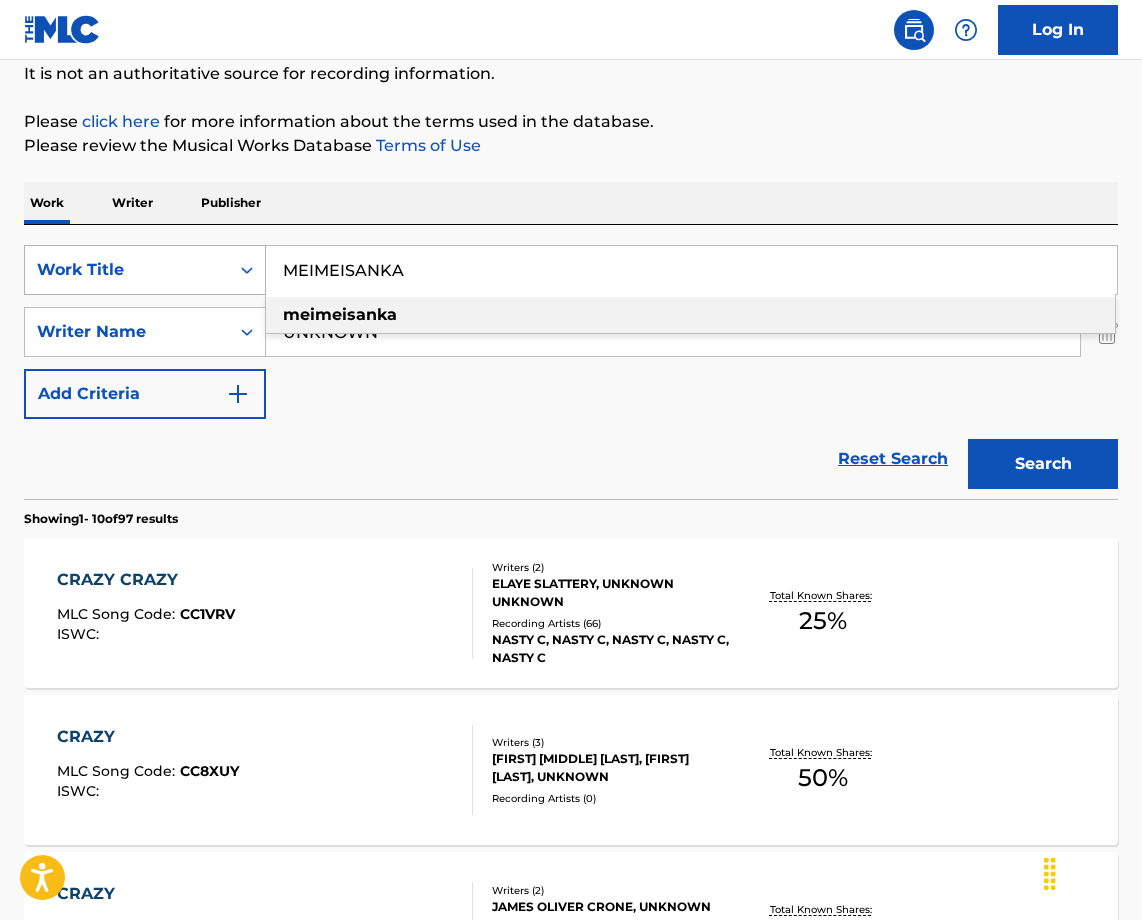 paste on "BENTLEY 2" 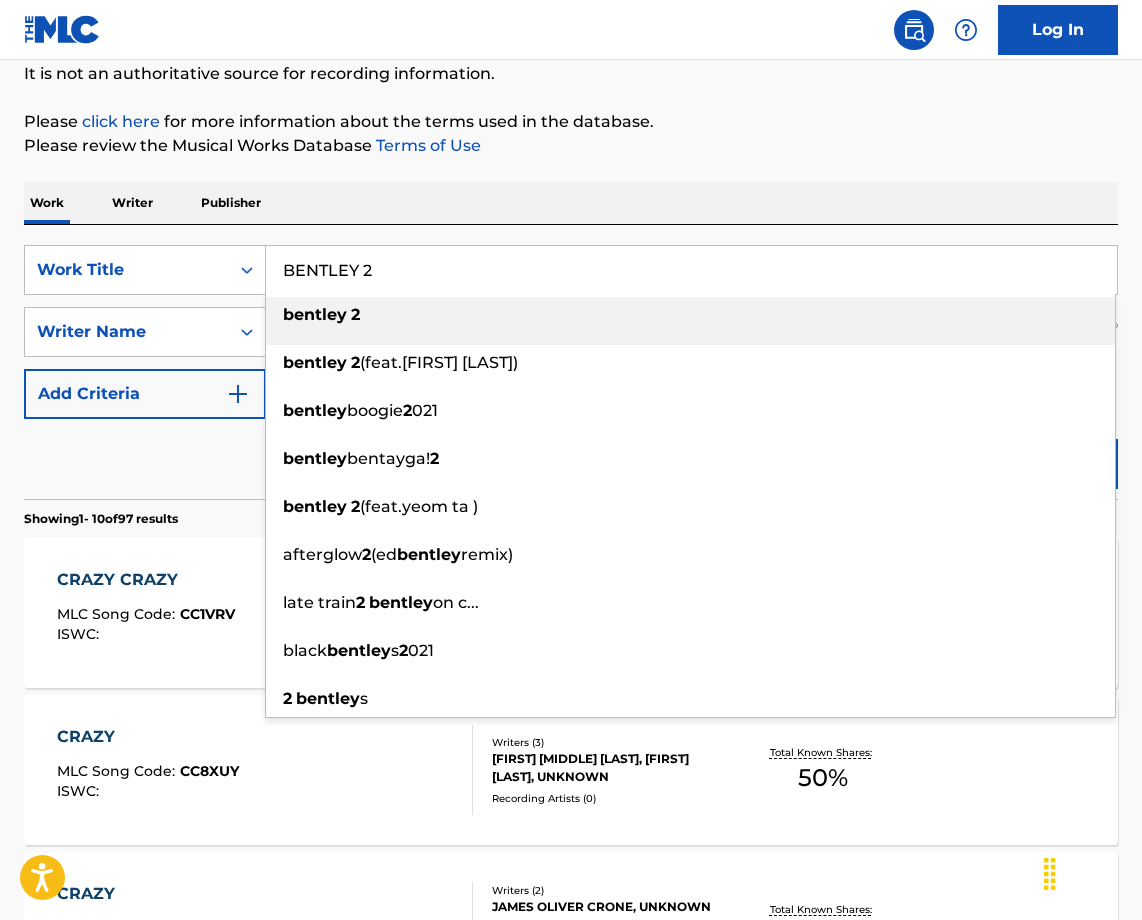 type on "BENTLEY 2" 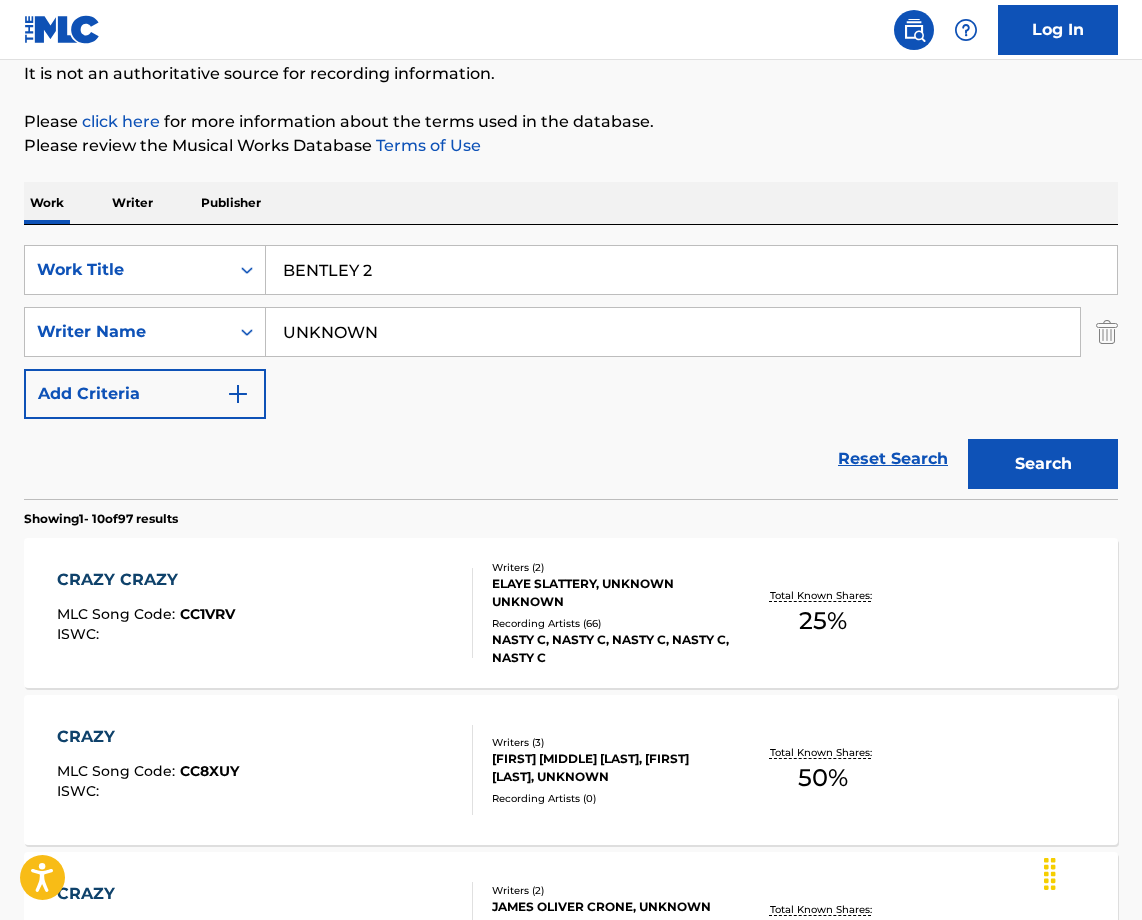click on "Work Writer Publisher" at bounding box center [571, 203] 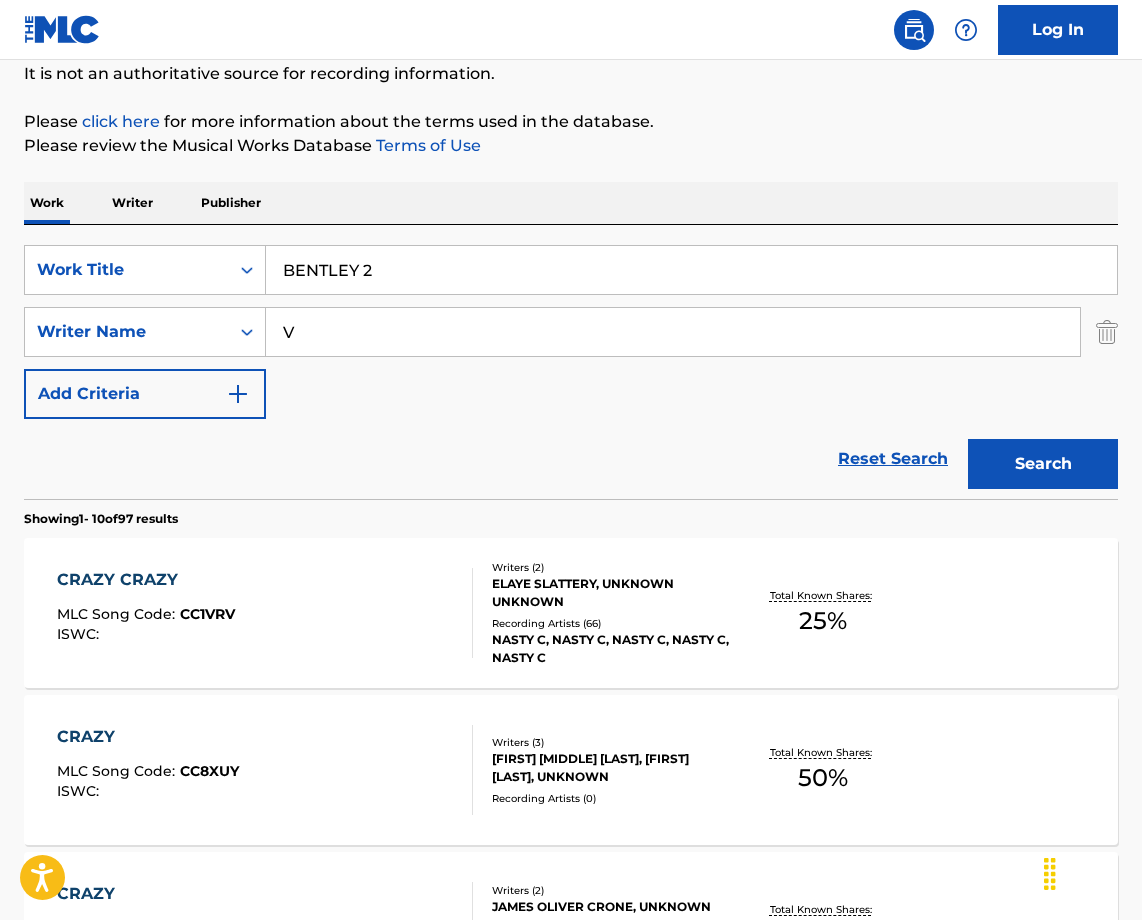 paste on "UNKNOWN" 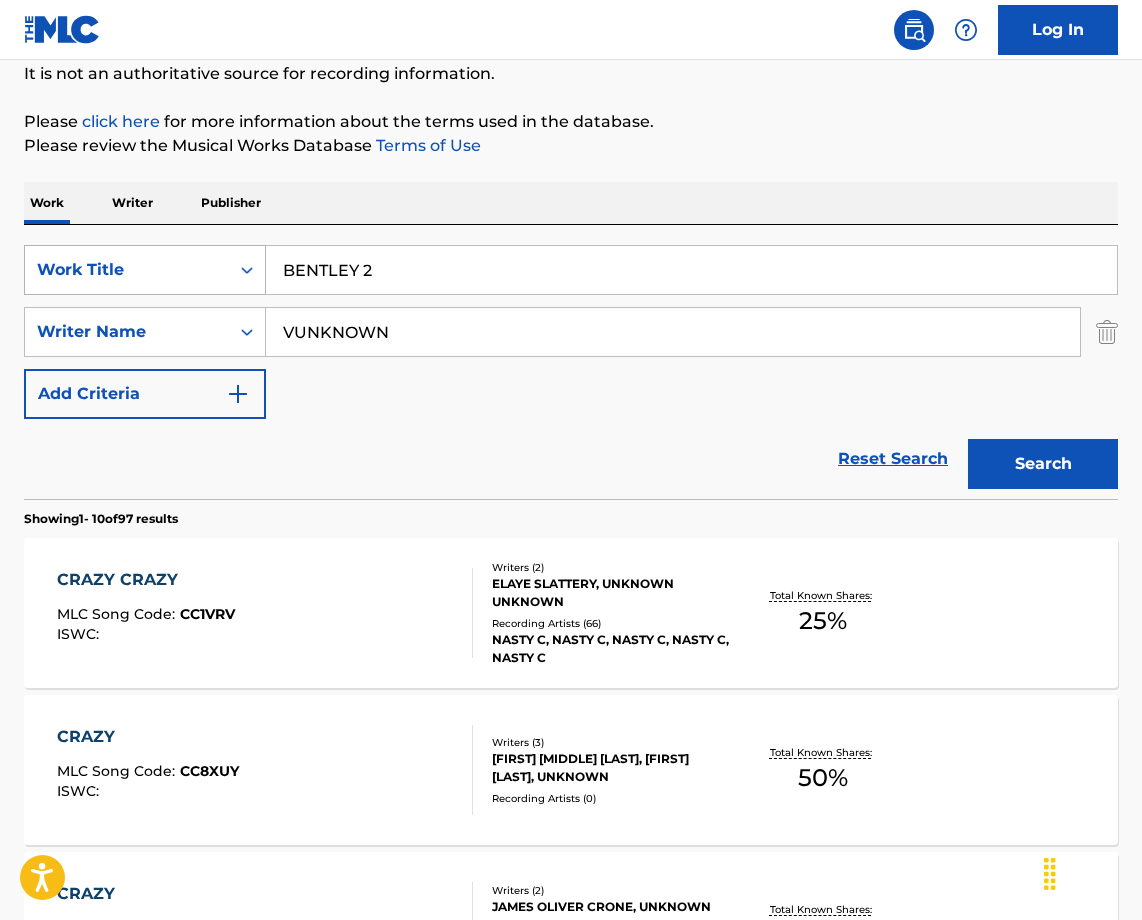 drag, startPoint x: 597, startPoint y: 341, endPoint x: 202, endPoint y: 249, distance: 405.57245 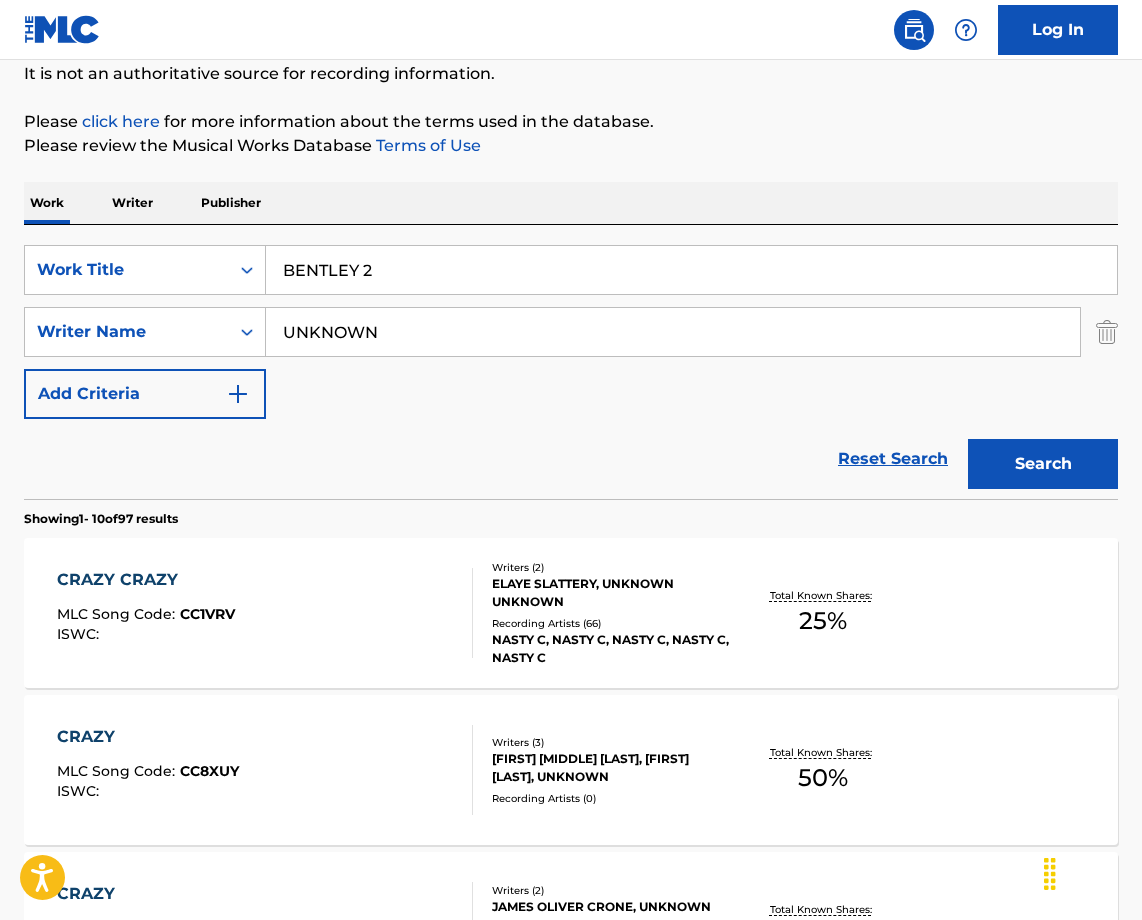 drag, startPoint x: 996, startPoint y: 451, endPoint x: 913, endPoint y: 338, distance: 140.20699 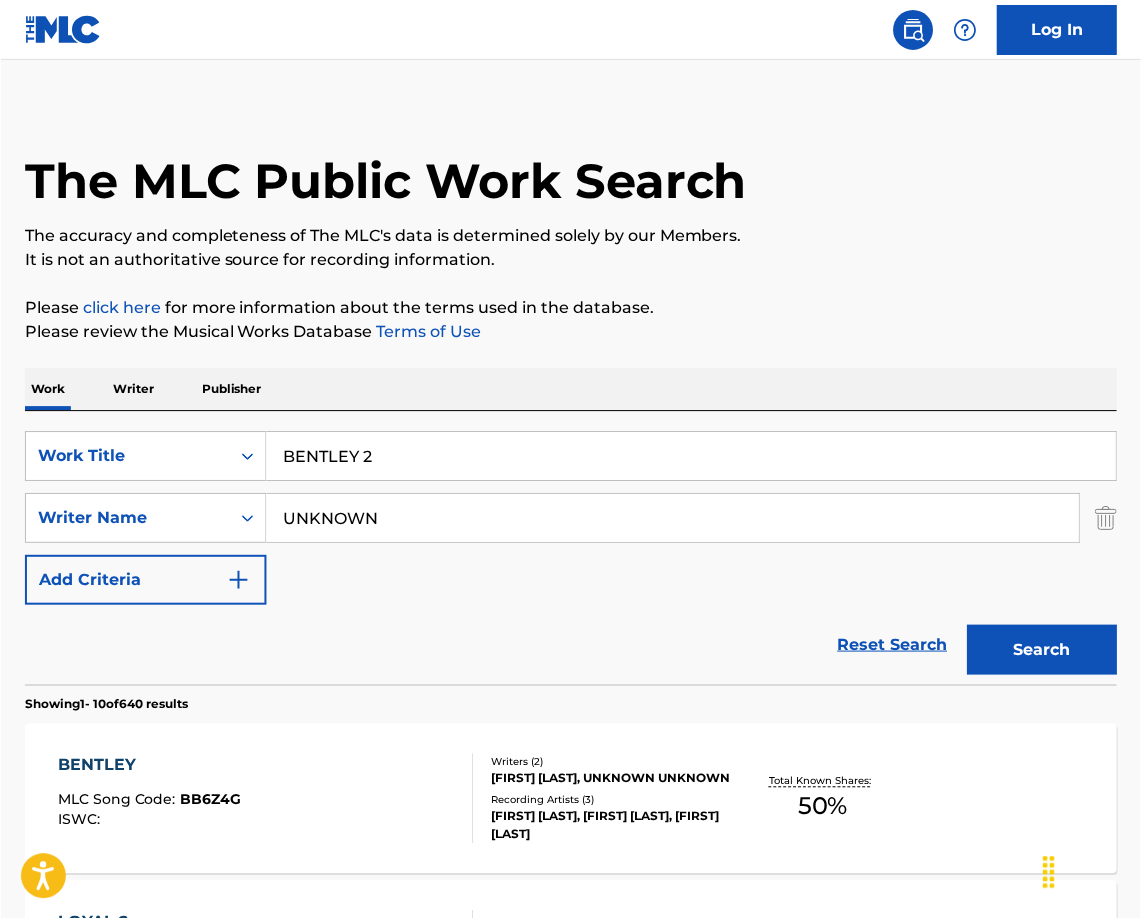 scroll, scrollTop: 200, scrollLeft: 0, axis: vertical 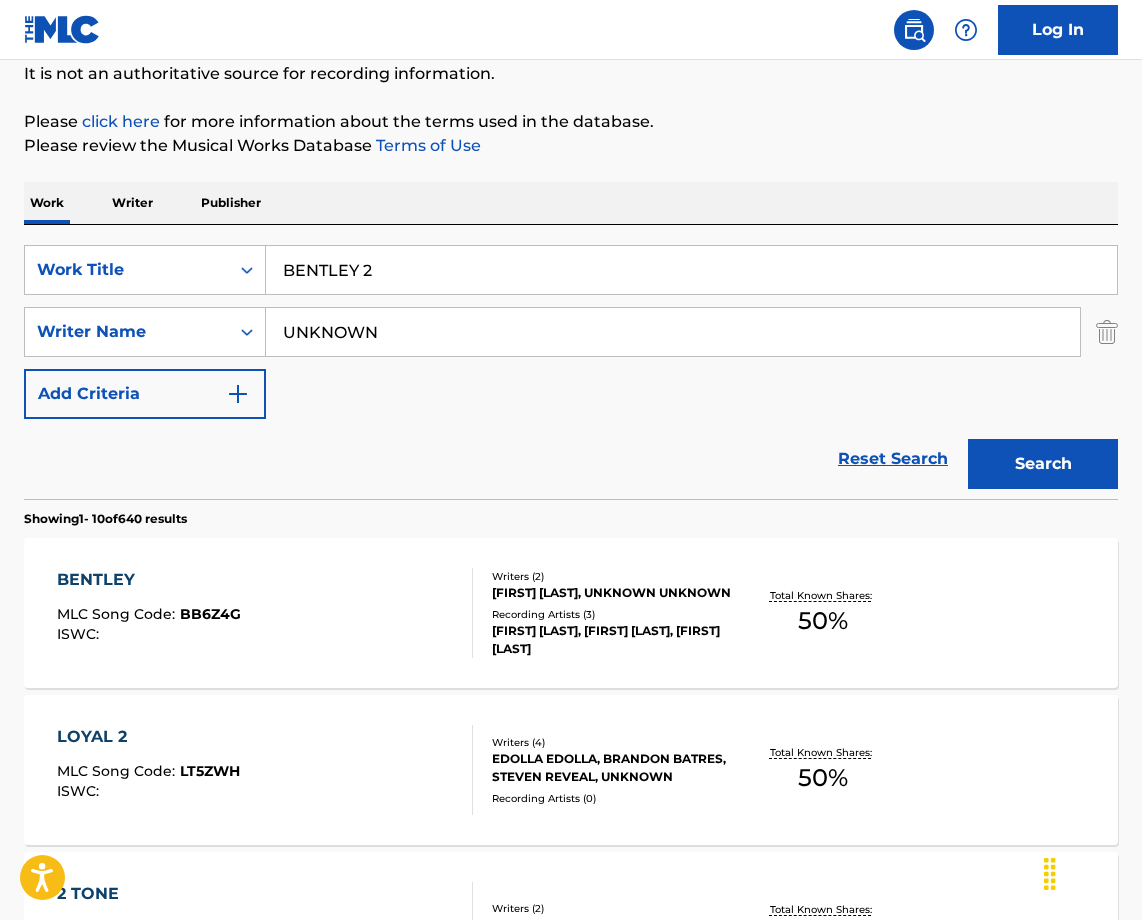 drag, startPoint x: 522, startPoint y: 269, endPoint x: 74, endPoint y: 194, distance: 454.23453 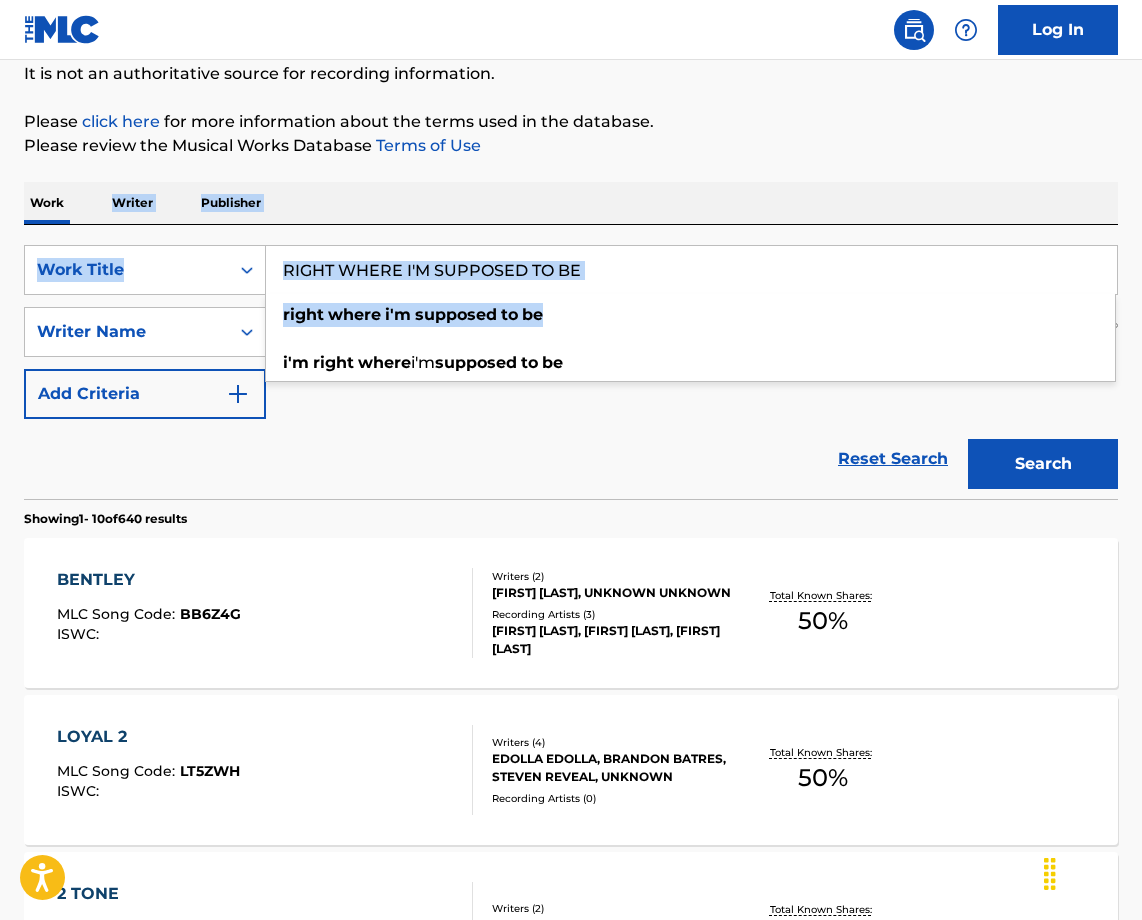 click on "Work Writer Publisher SearchWithCriteria944a8596-bf0d-41a9-bb85-a333a6f7931e Work Title RIGHT WHERE I'M SUPPOSED TO BE right   where   i'm   supposed   to   be i'm   right   where  i'm  supposed   to   be SearchWithCriteria503f6b79-8b5a-4af2-8a42-2af040196ce4 Writer Name [UNKNOWN] Add Criteria Reset Search Search Showing  1  -   10  of  640   results   BENTLEY MLC Song Code : BB6Z4G ISWC : Writers ( 2 ) [FIRST] [LAST], [UNKNOWN] [UNKNOWN] Recording Artists ( 3 ) [FIRST] [LAST], [FIRST] [LAST], [FIRST] [LAST] Total Known Shares: 50 % LOYAL 2 MLC Song Code : LT5ZWH ISWC : Writers ( 4 ) [FIRST] [LAST], [FIRST] [LAST], [FIRST] [LAST], [UNKNOWN] Recording Artists ( 0 ) Total Known Shares: 50 % 2 TONE MLC Song Code : 2M15ZR ISWC : Writers ( 2 ) [FIRST] [LAST], [UNKNOWN] Recording Artists ( 0 ) Total Known Shares: 25 % 2 POLES MLC Song Code : 2L9F6F ISWC : Writers ( 3 ) [FIRST] [LAST], [FIRST] [LAST], [UNKNOWN] Recording Artists ( 3 ) [LAST] [LAST] & [LAST] [LAST], [LAST] [LAST] & [LAST] [LAST], [LAST] [LAST] & [LAST] [LAST] 25" at bounding box center (571, 1193) 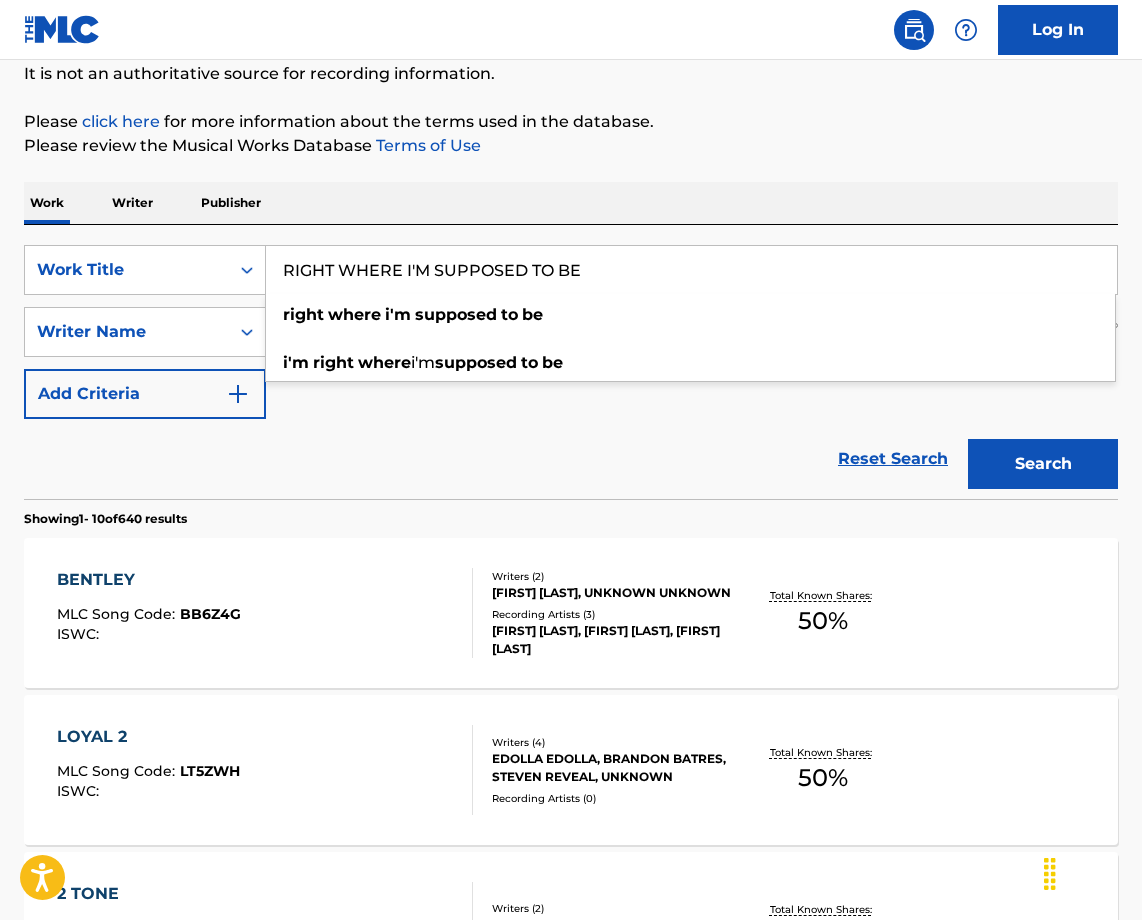 paste on "MEIMEISANKA" 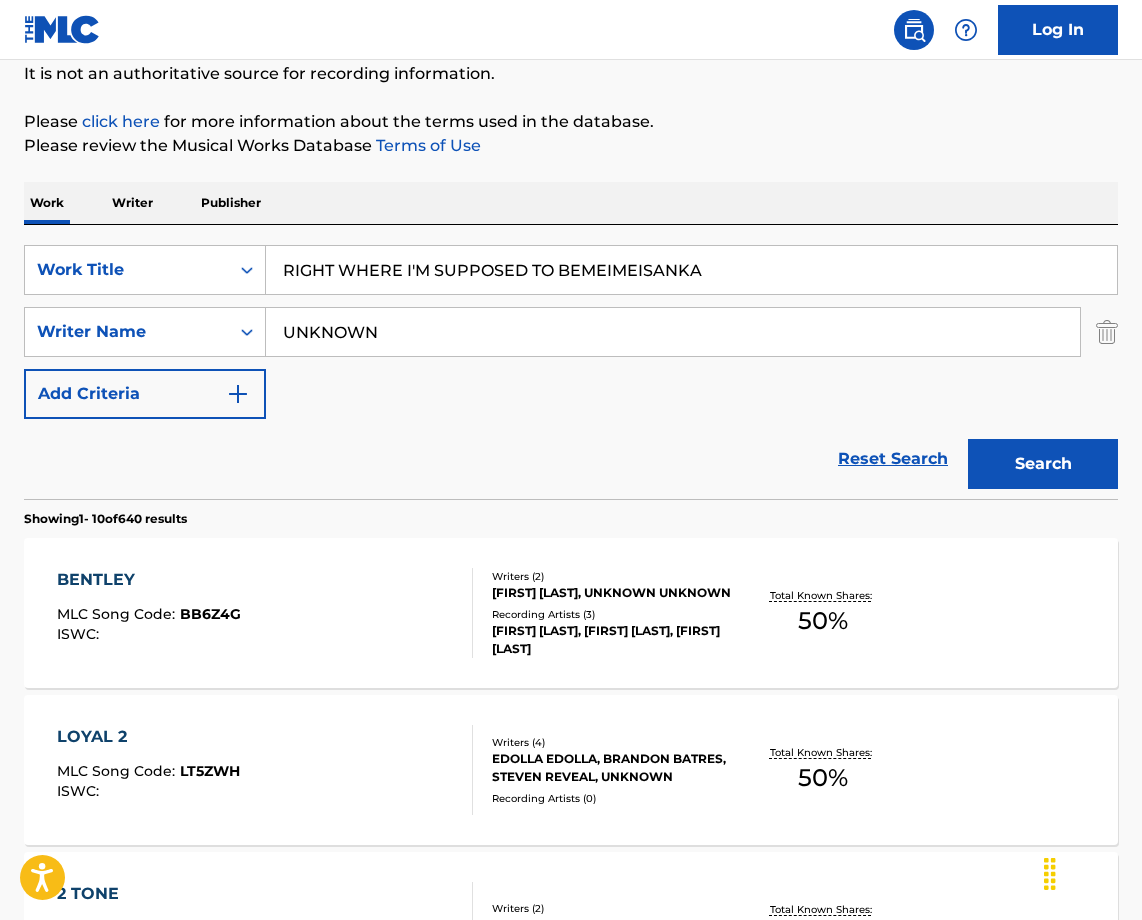 click on "RIGHT WHERE I'M SUPPOSED TO BEMEIMEISANKA" at bounding box center [691, 270] 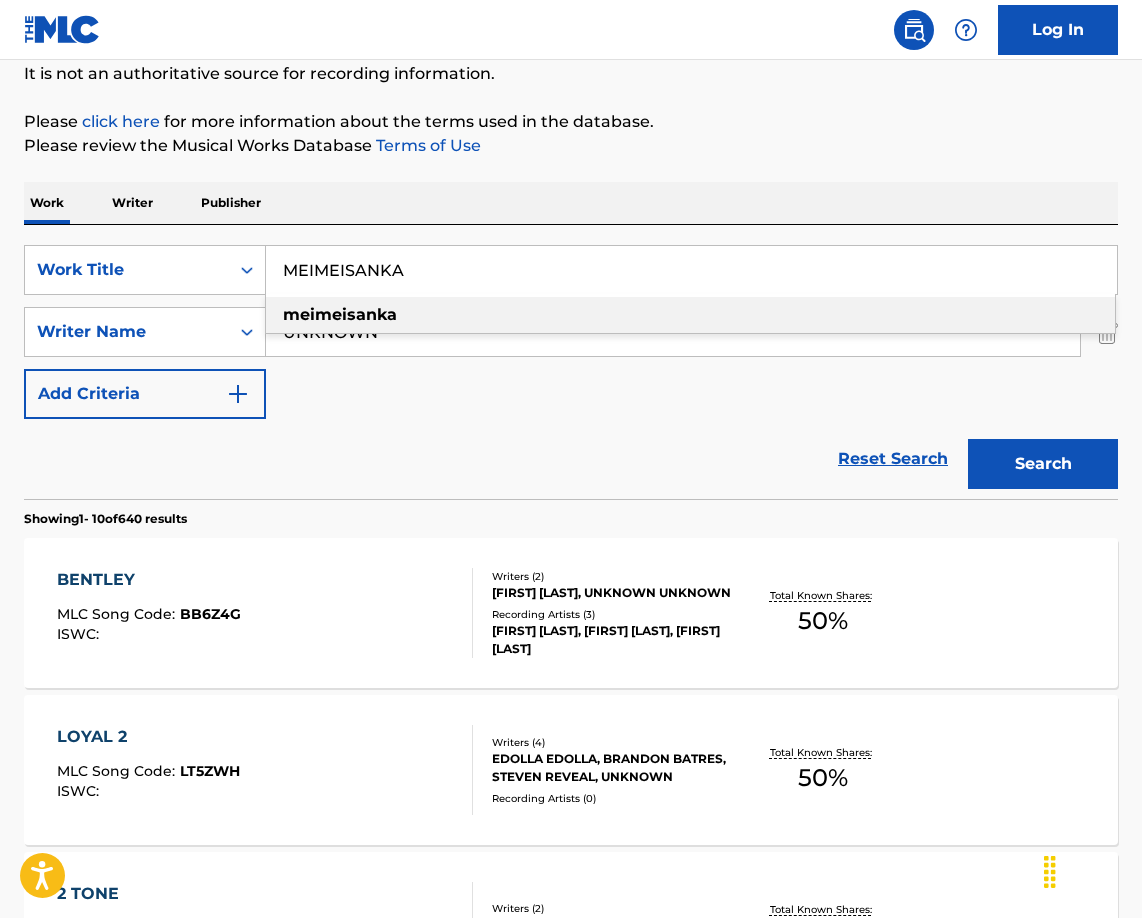 type on "MEIMEISANKA" 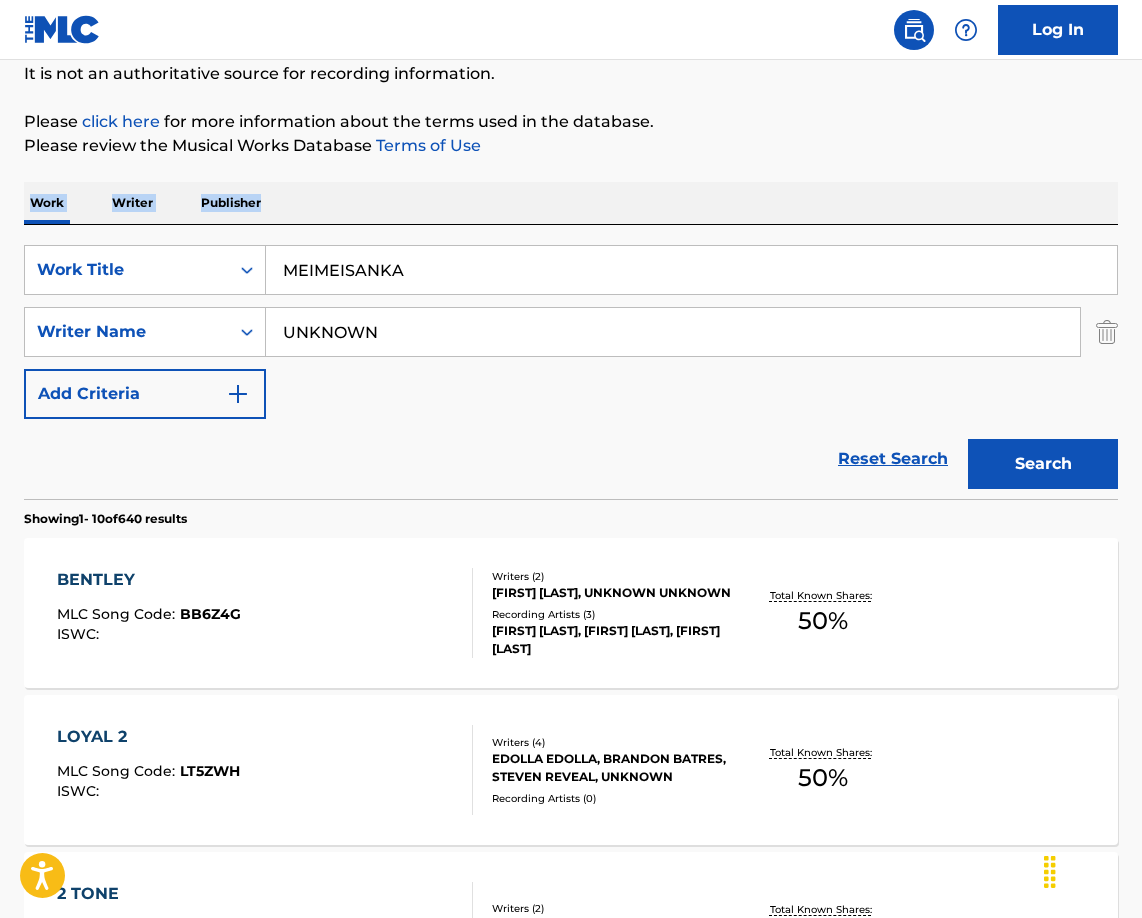 click on "The MLC Public Work Search The accuracy and completeness of The MLC's data is determined solely by our Members. It is not an authoritative source for recording information. Please   click here   for more information about the terms used in the database. Please review the Musical Works Database   Terms of Use Work Writer Publisher SearchWithCriteria944a8596-bf0d-41a9-bb85-a333a6f7931e Work Title MEIMEISANKA SearchWithCriteria503f6b79-8b5a-4af2-8a42-2af040196ce4 Writer Name UNKNOWN Add Criteria Reset Search Search Showing  1  -   10  of  640   results   BENTLEY MLC Song Code : BB6Z4G ISWC : Writers ( 2 ) MARVELLOUS COSMAS, UNKNOWN UNKNOWN Recording Artists ( 3 ) SAM GENIUS, SAM GENIUS, SAM GENIUS Total Known Shares: 50 % LOYAL 2 MLC Song Code : LT5ZWH ISWC : Writers ( 4 ) EDOLLA EDOLLA, BRANDON BATRES, STEVEN REVEAL, UNKNOWN Recording Artists ( 0 ) Total Known Shares: 50 % 2 TONE MLC Song Code : 2M15ZR ISWC : Writers ( 2 ) DIEGO GONZALES, UNKNOWN Recording Artists ( 0 ) Total Known Shares: 25 % 2 POLES : ISWC" at bounding box center [571, 1057] 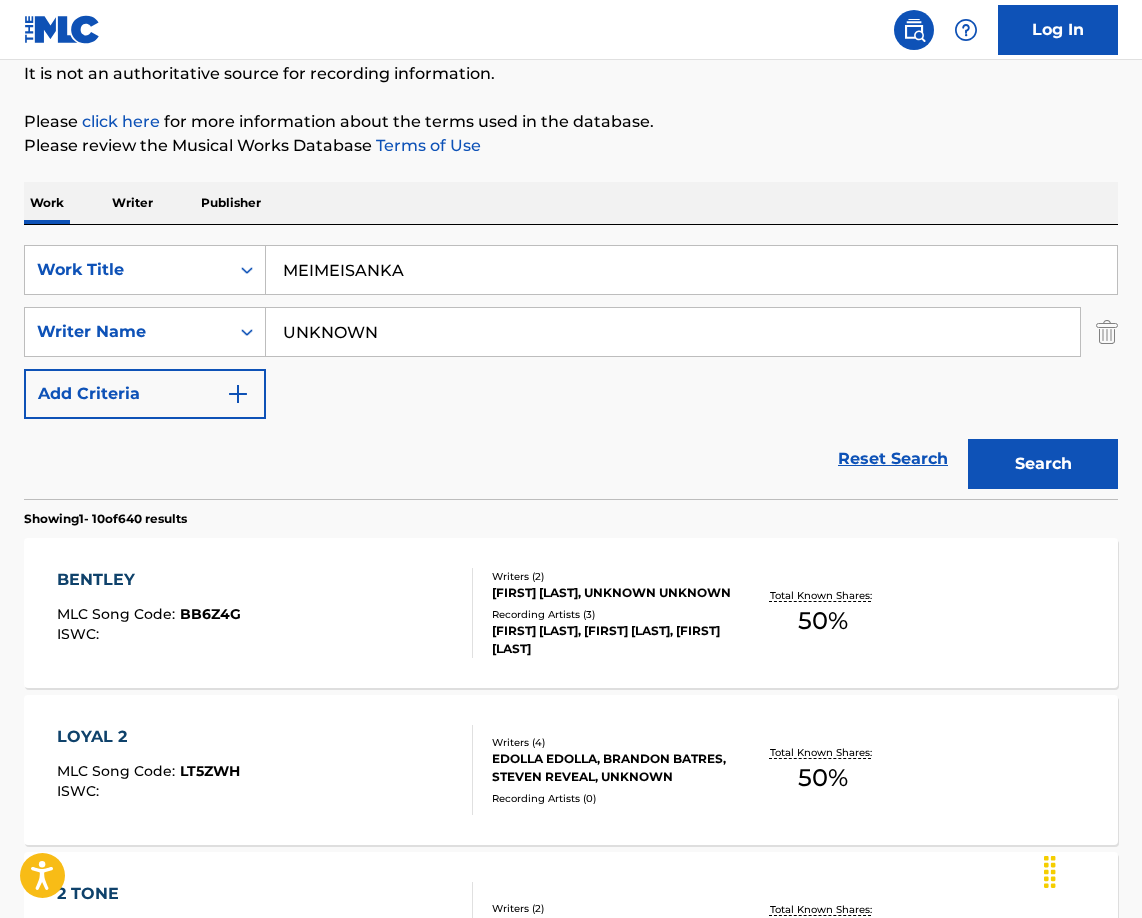 drag, startPoint x: 442, startPoint y: 332, endPoint x: 22, endPoint y: 305, distance: 420.86697 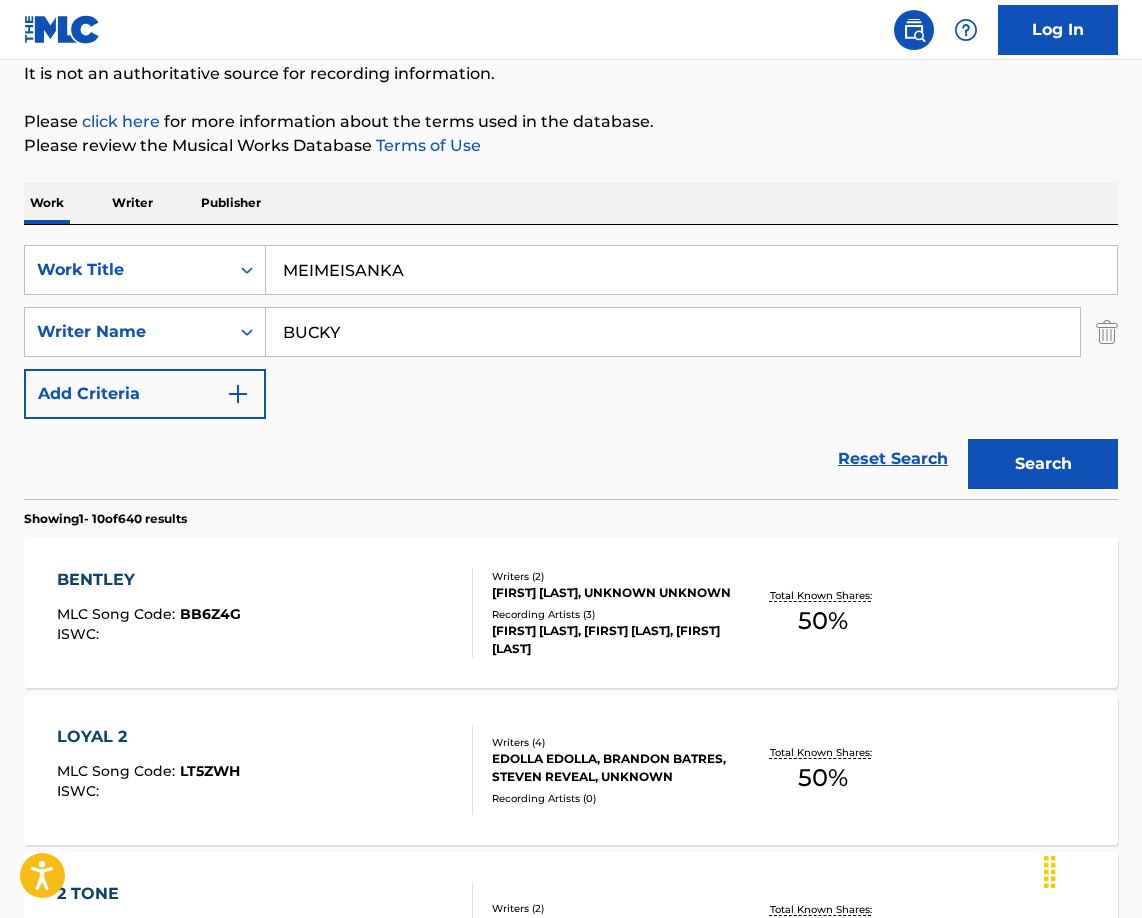 click on "Search" at bounding box center (1043, 464) 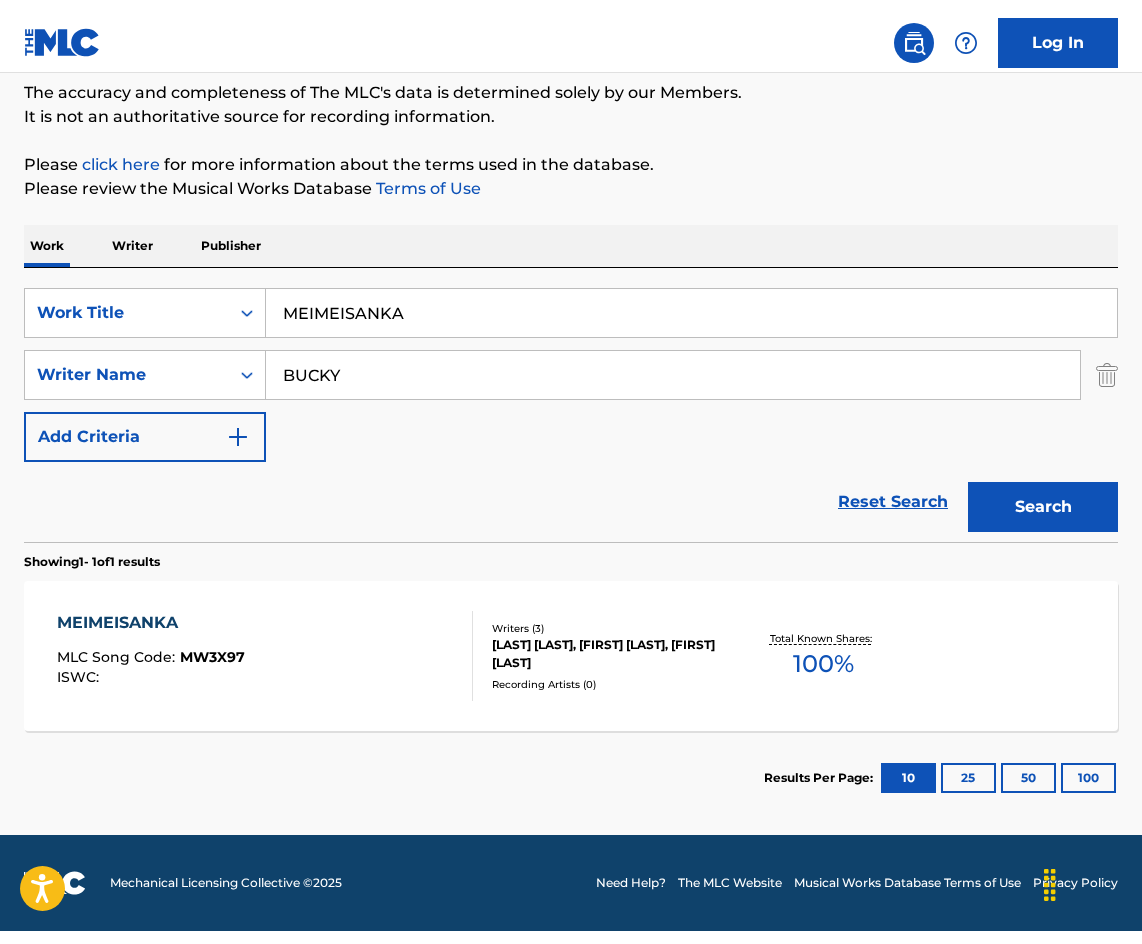 scroll, scrollTop: 143, scrollLeft: 0, axis: vertical 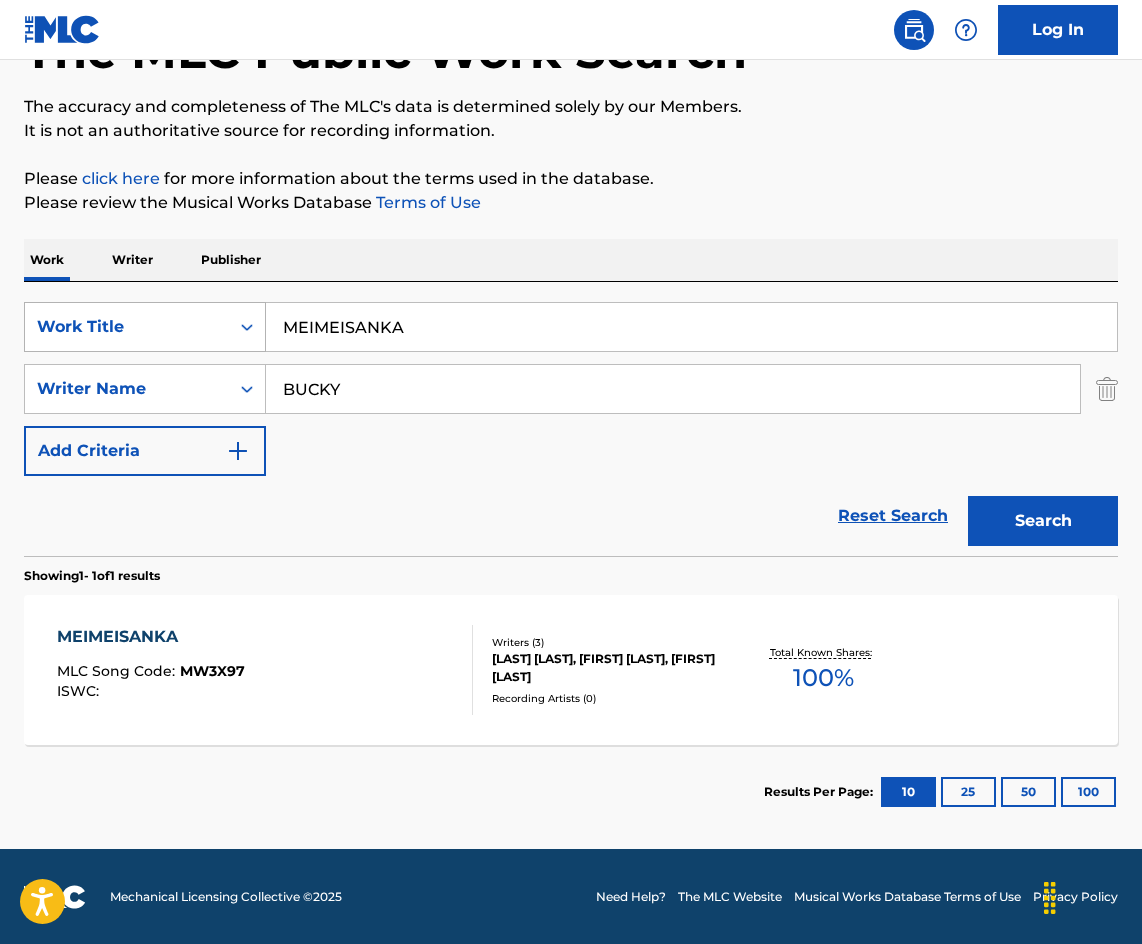 paste on "UNKNOWN" 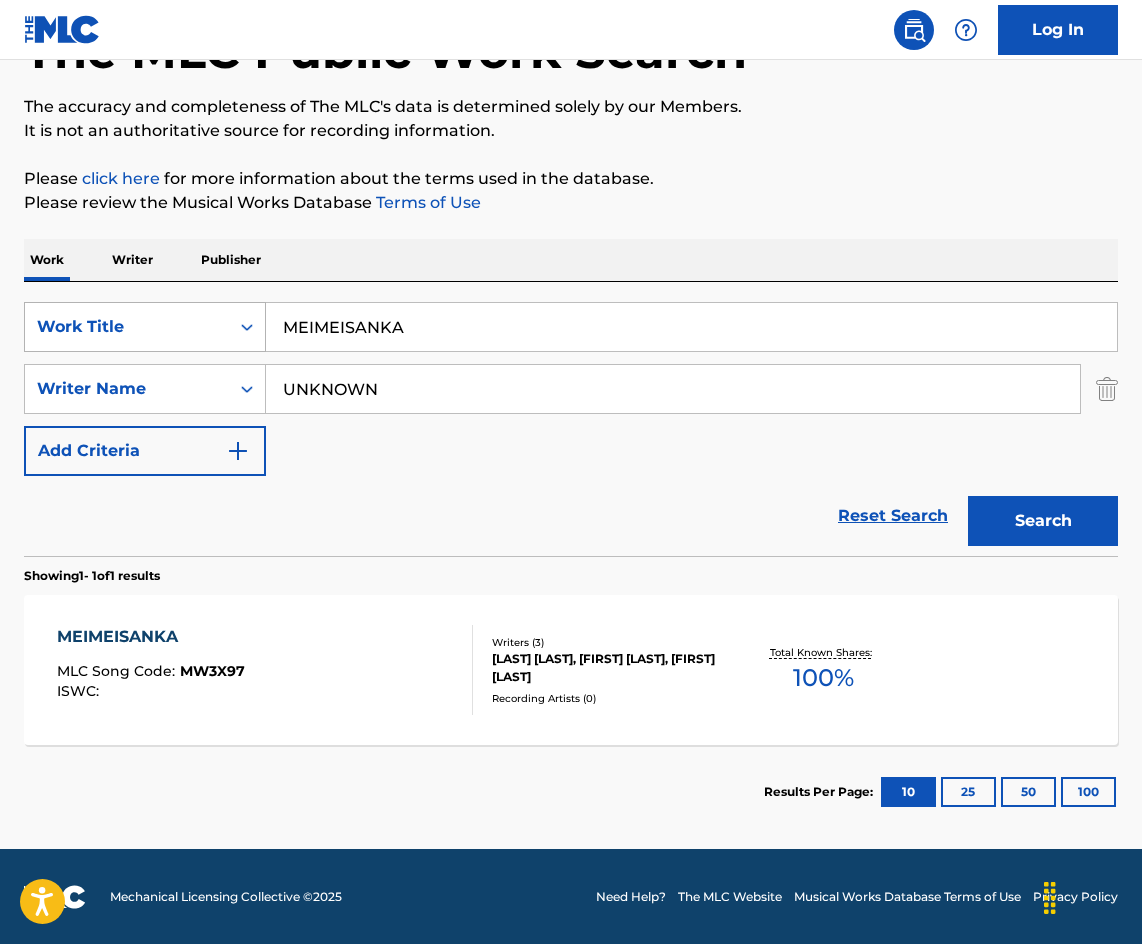 drag, startPoint x: 373, startPoint y: 394, endPoint x: 175, endPoint y: 315, distance: 213.17833 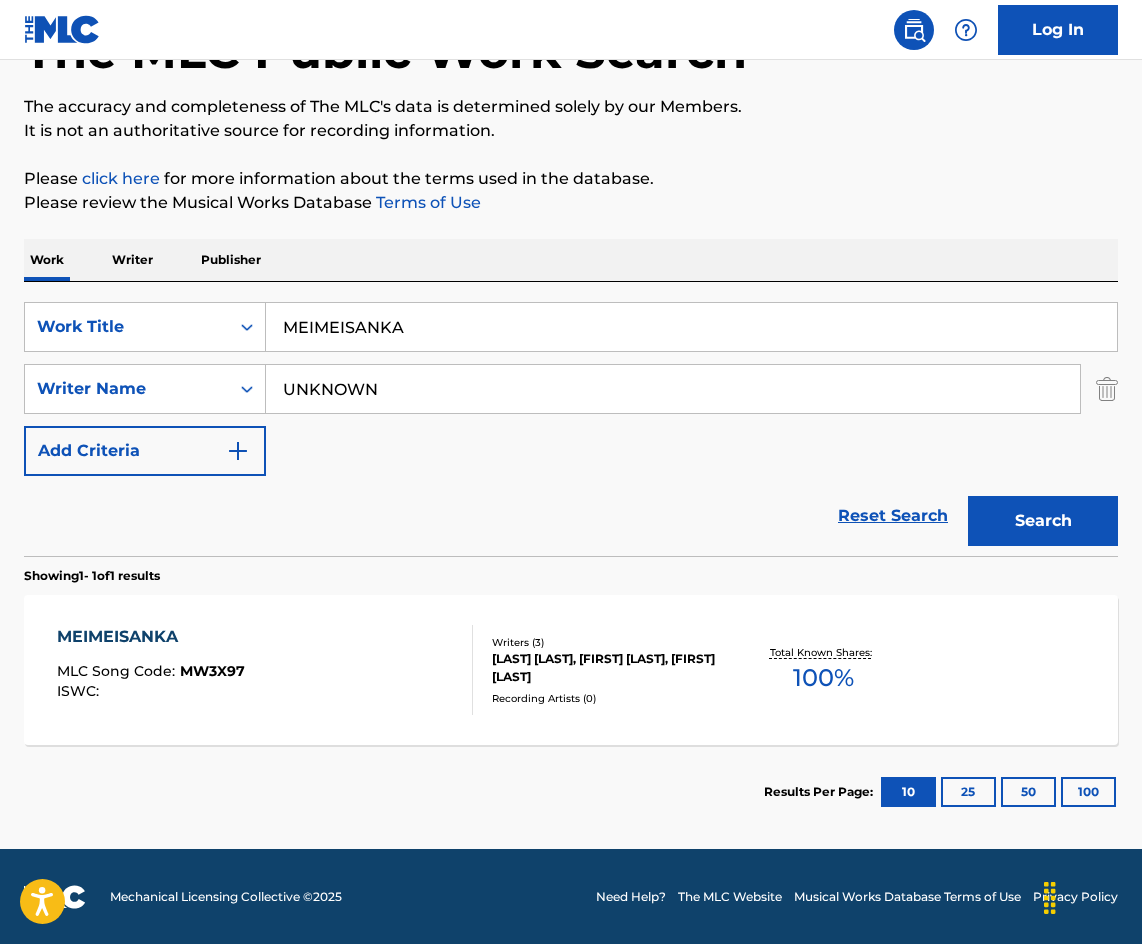 type on "UNKNOWN" 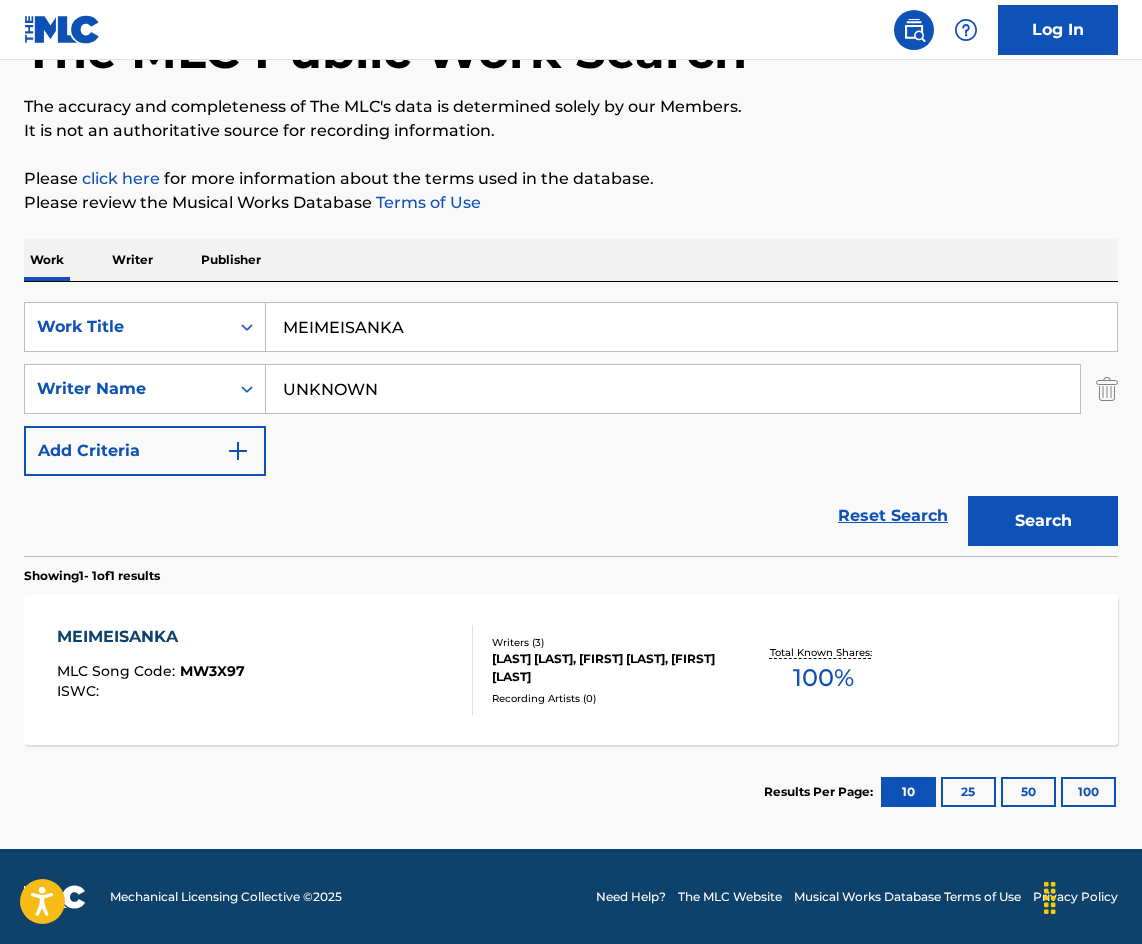 drag, startPoint x: 435, startPoint y: 313, endPoint x: 171, endPoint y: 294, distance: 264.68283 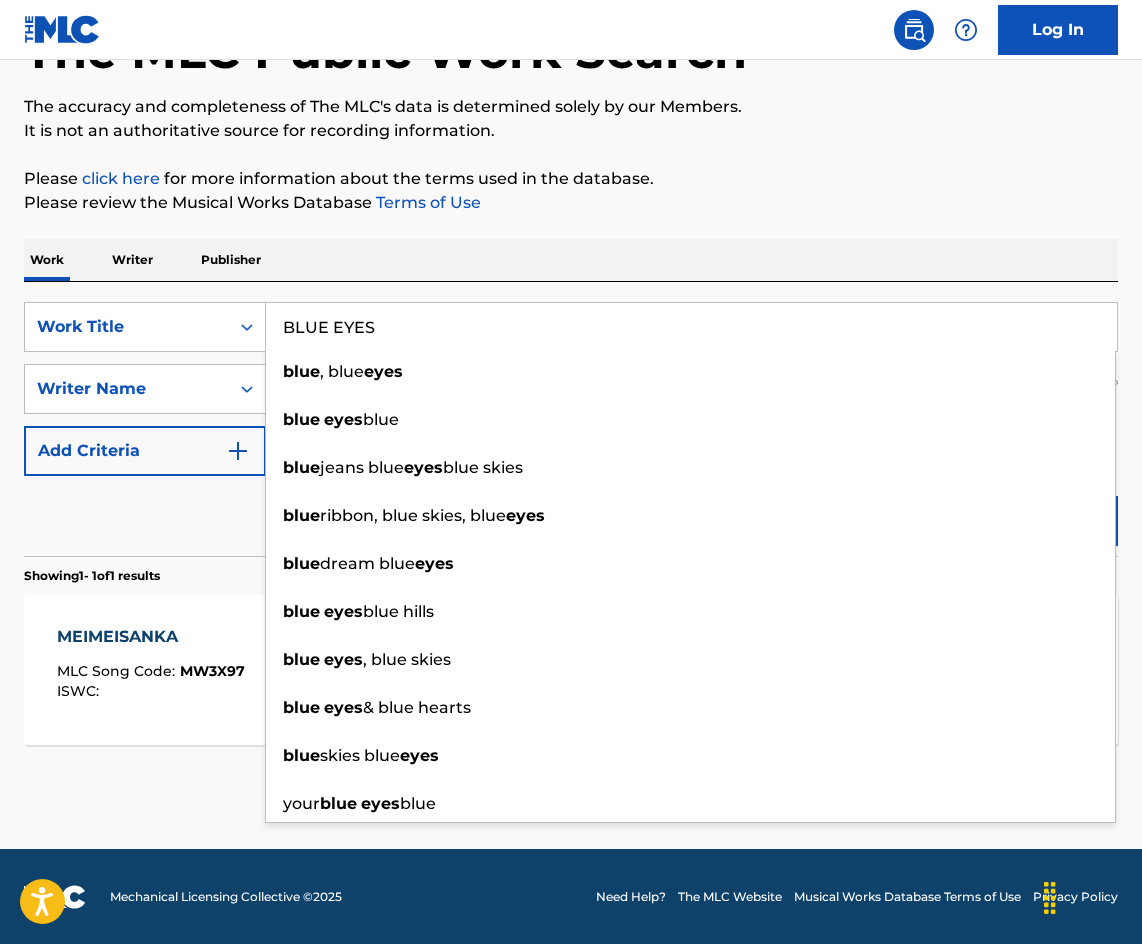 type on "BLUE EYES" 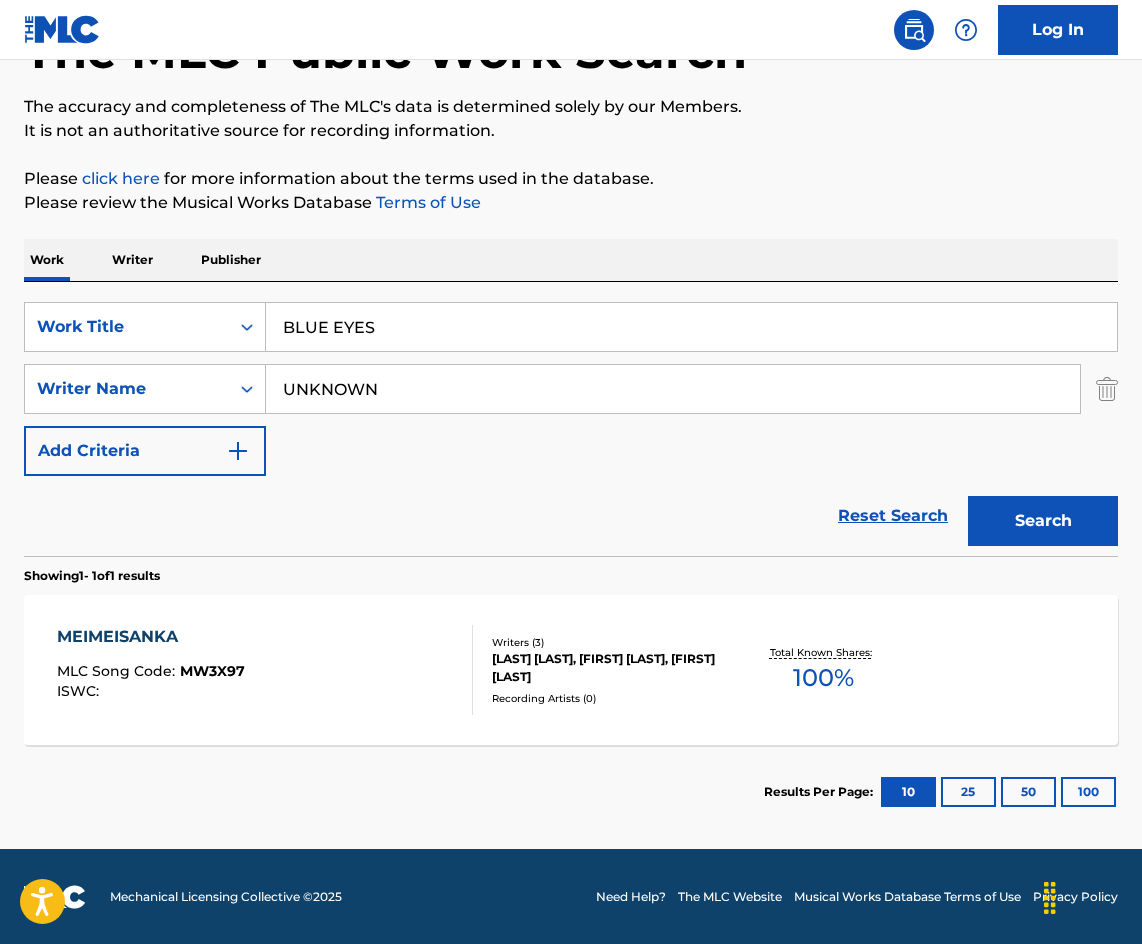 click on "Search" at bounding box center [1043, 521] 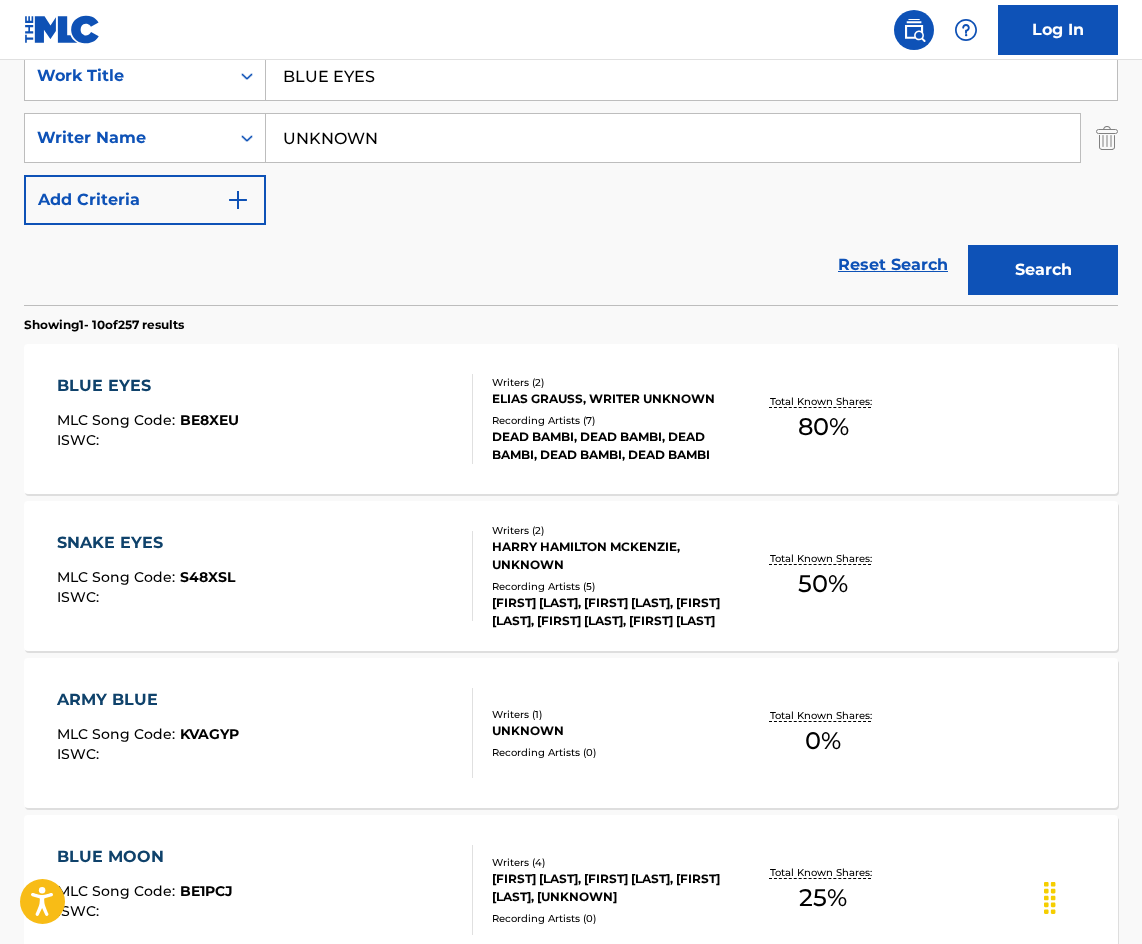 scroll, scrollTop: 400, scrollLeft: 0, axis: vertical 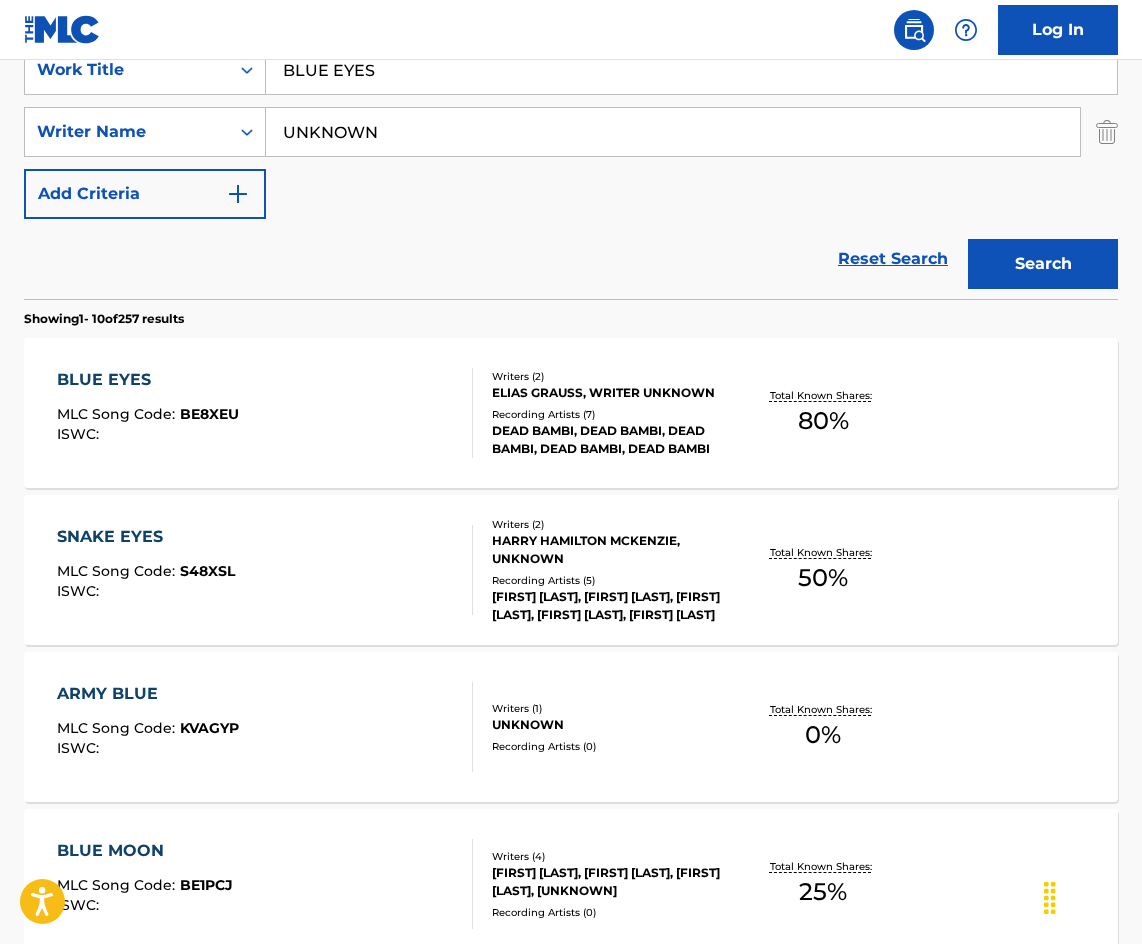 click on "BLUE EYES" at bounding box center [148, 380] 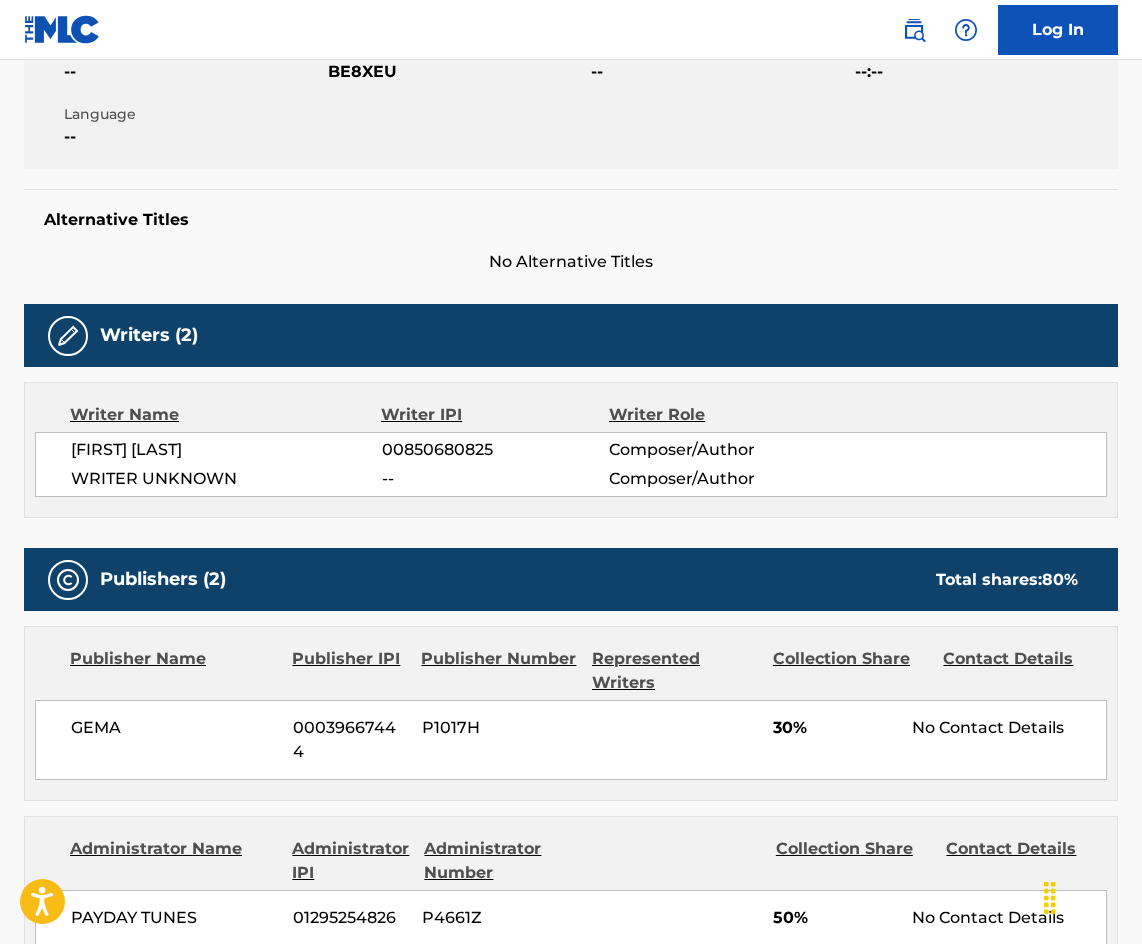 scroll, scrollTop: 0, scrollLeft: 0, axis: both 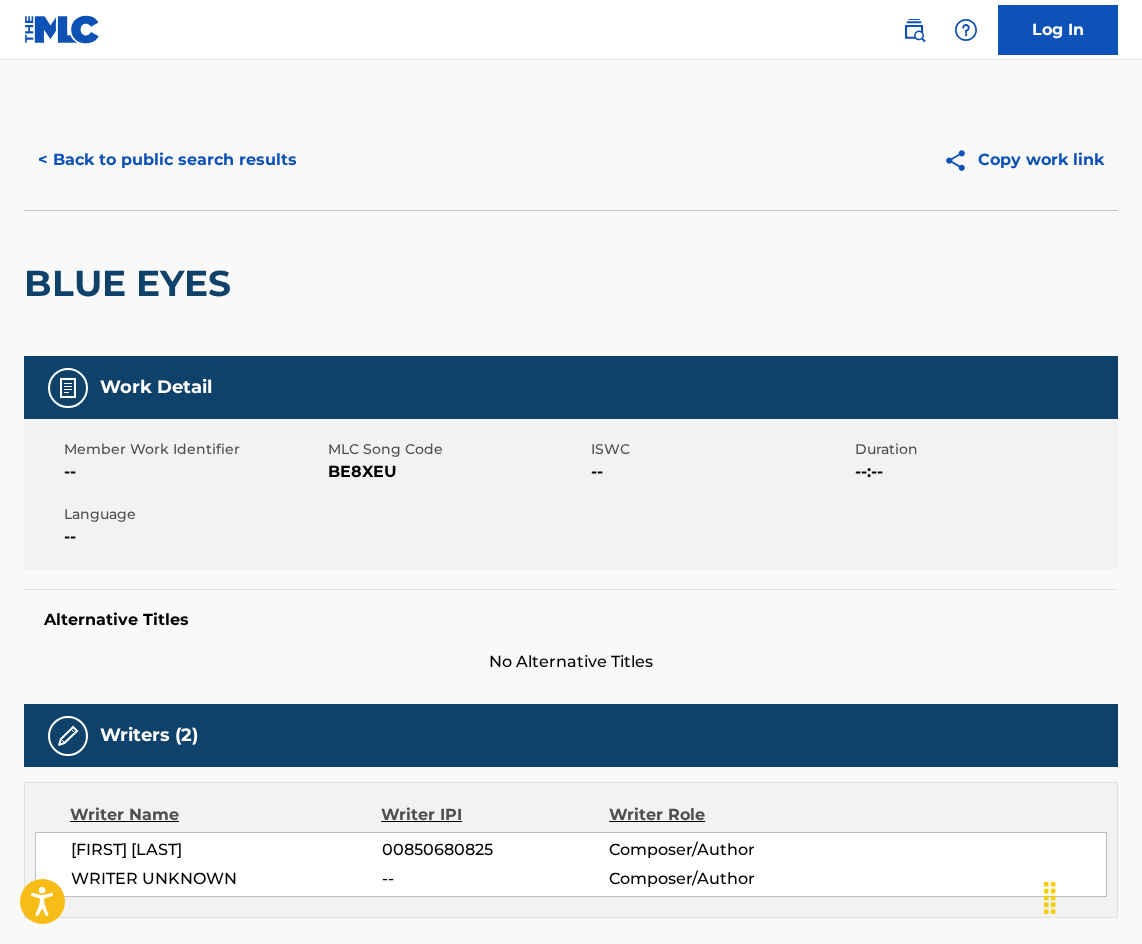 click on "< Back to public search results" at bounding box center [167, 160] 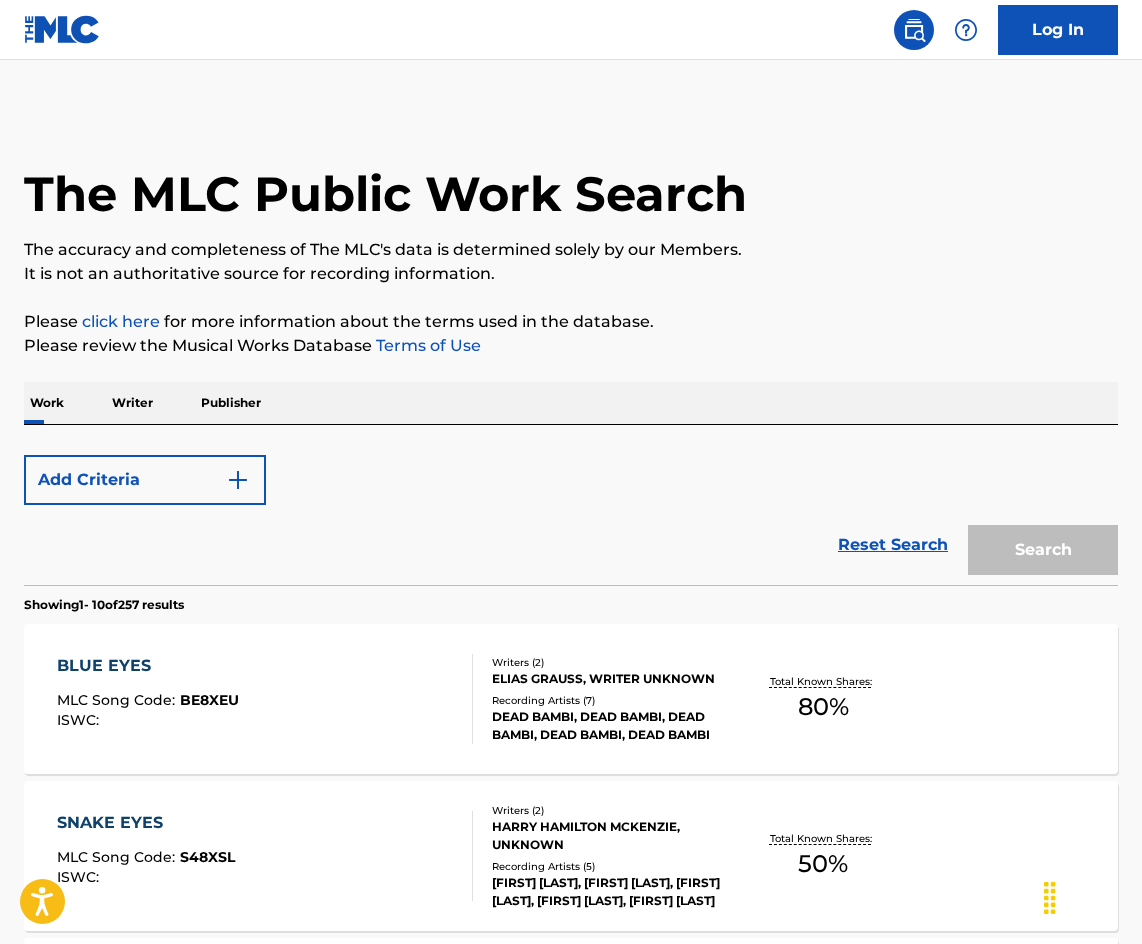 scroll, scrollTop: 400, scrollLeft: 0, axis: vertical 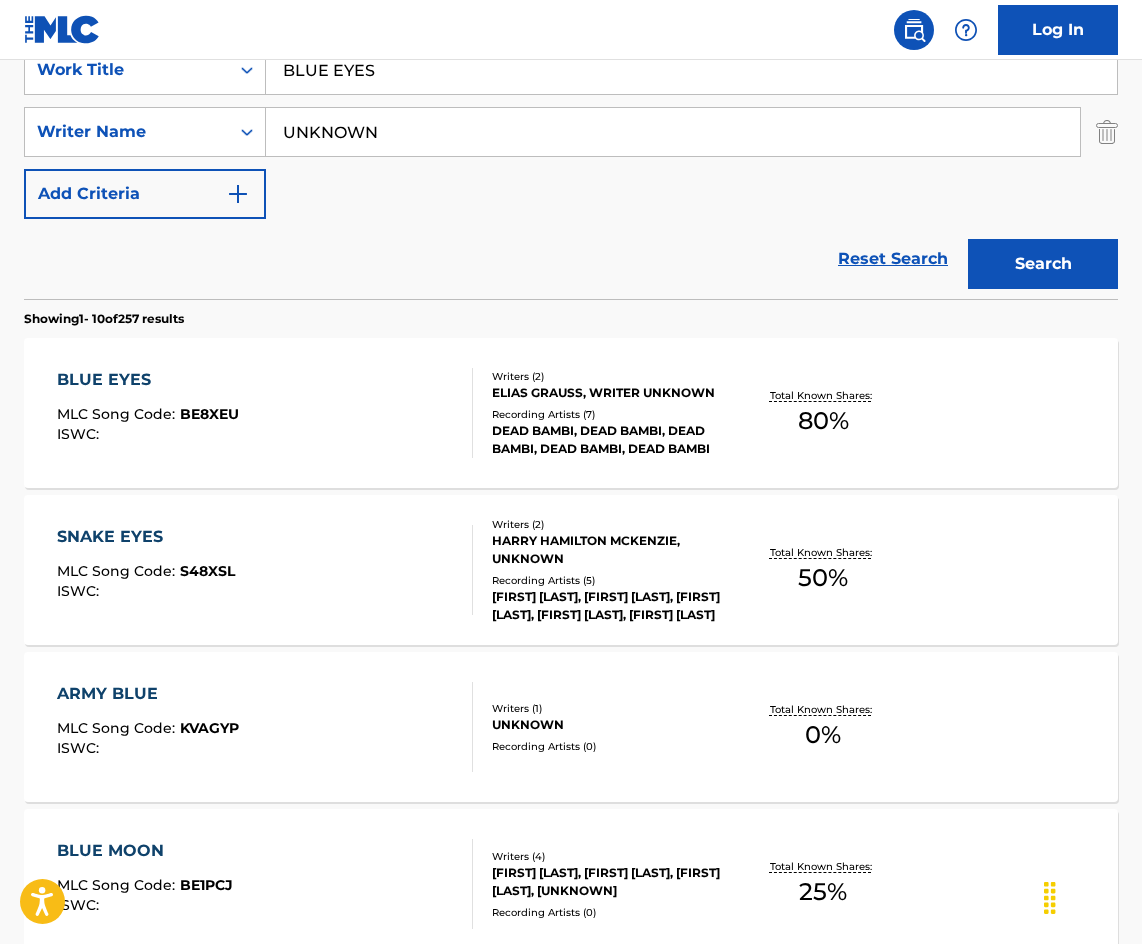 drag, startPoint x: 403, startPoint y: 86, endPoint x: 206, endPoint y: 52, distance: 199.91248 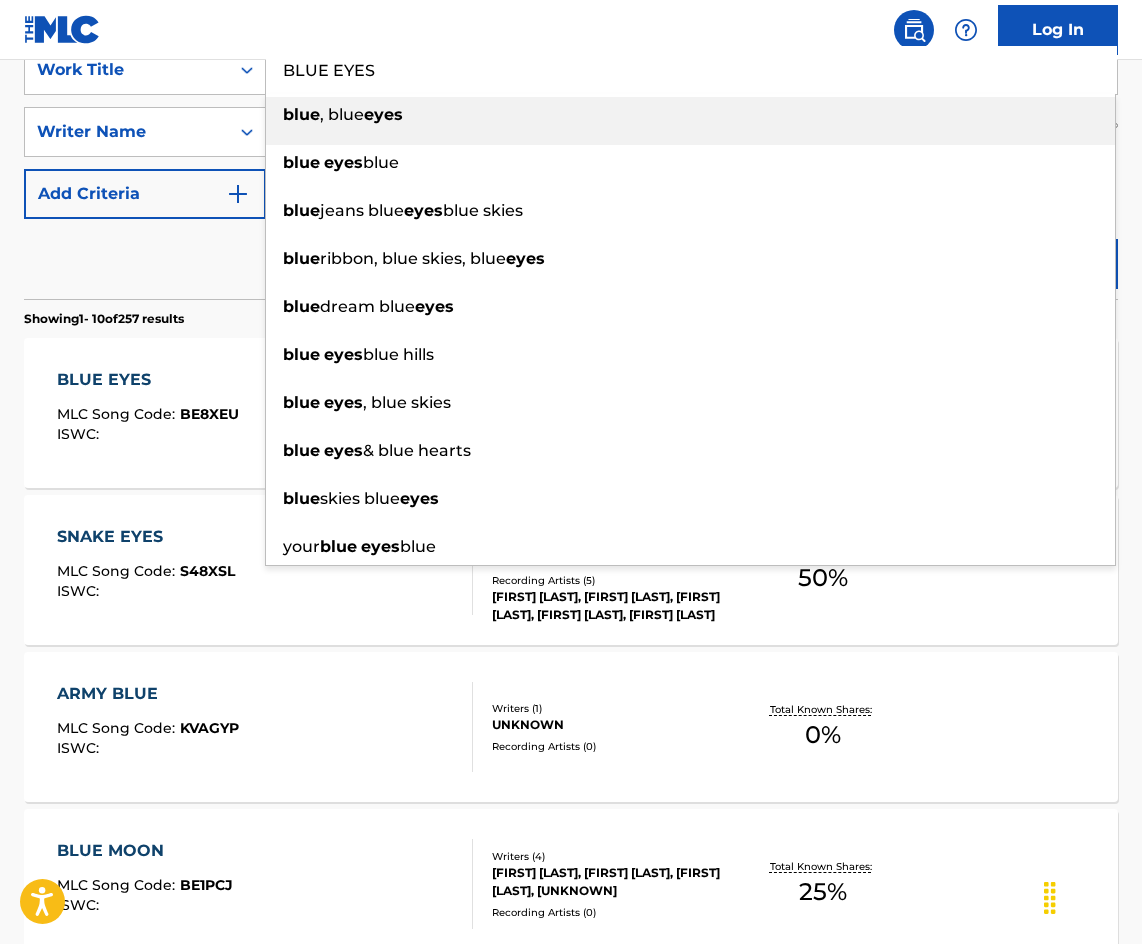 paste on "GOODBYE COWBOY" 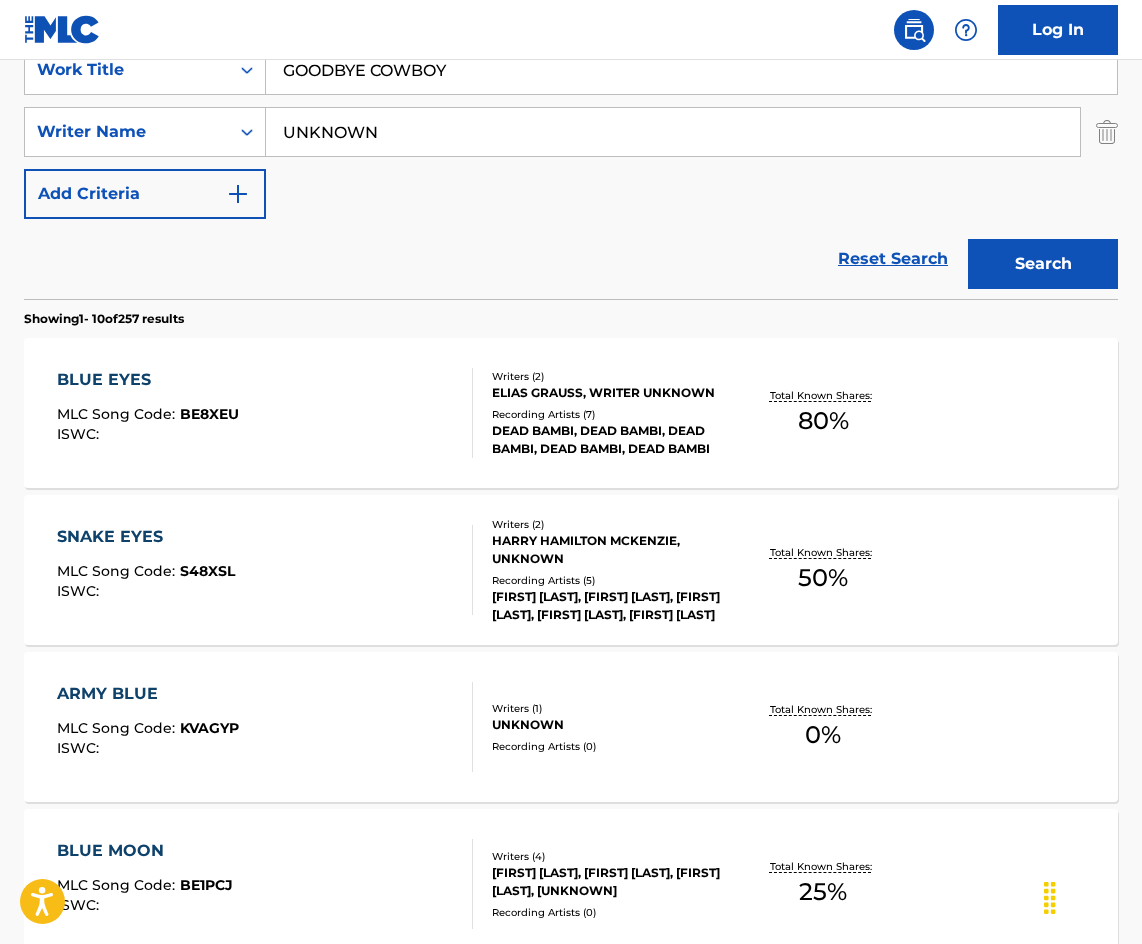 drag, startPoint x: 221, startPoint y: 266, endPoint x: 671, endPoint y: 216, distance: 452.76926 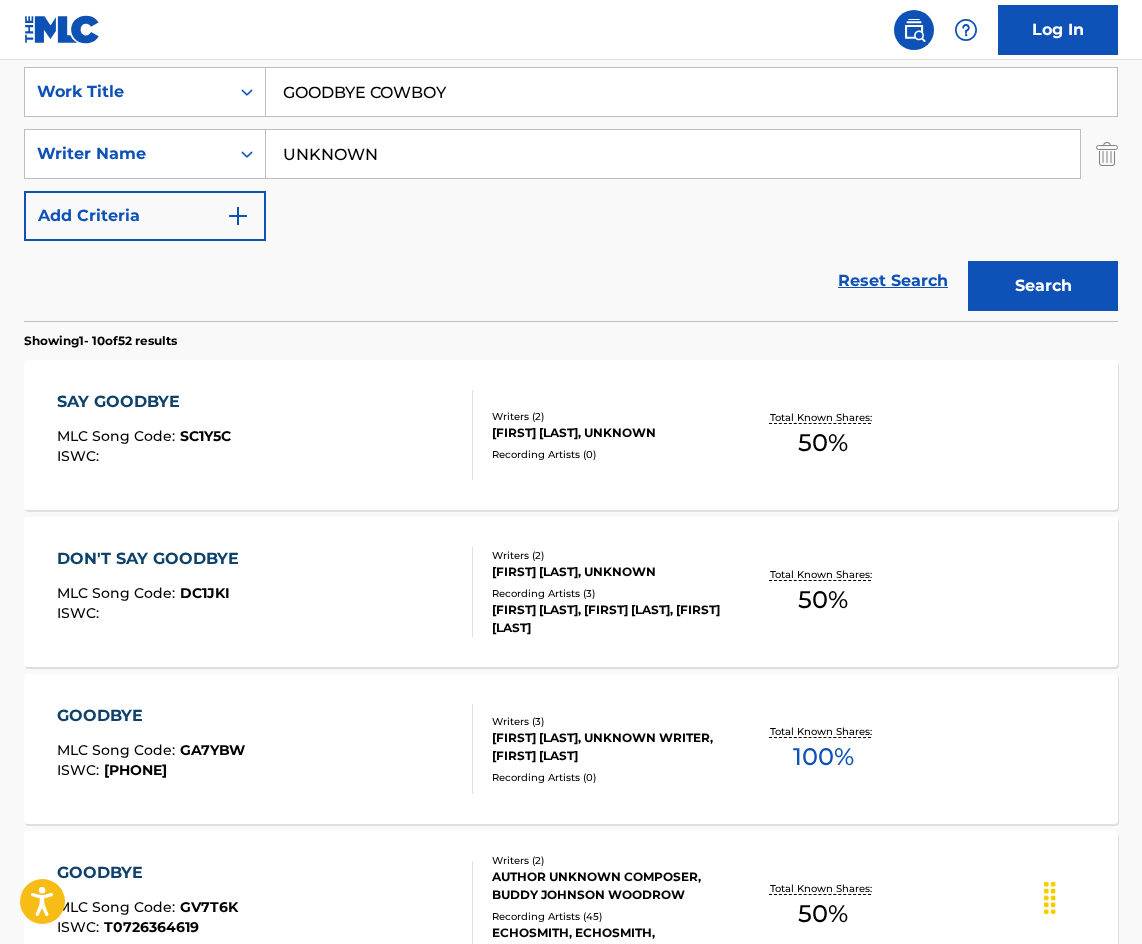 scroll, scrollTop: 400, scrollLeft: 0, axis: vertical 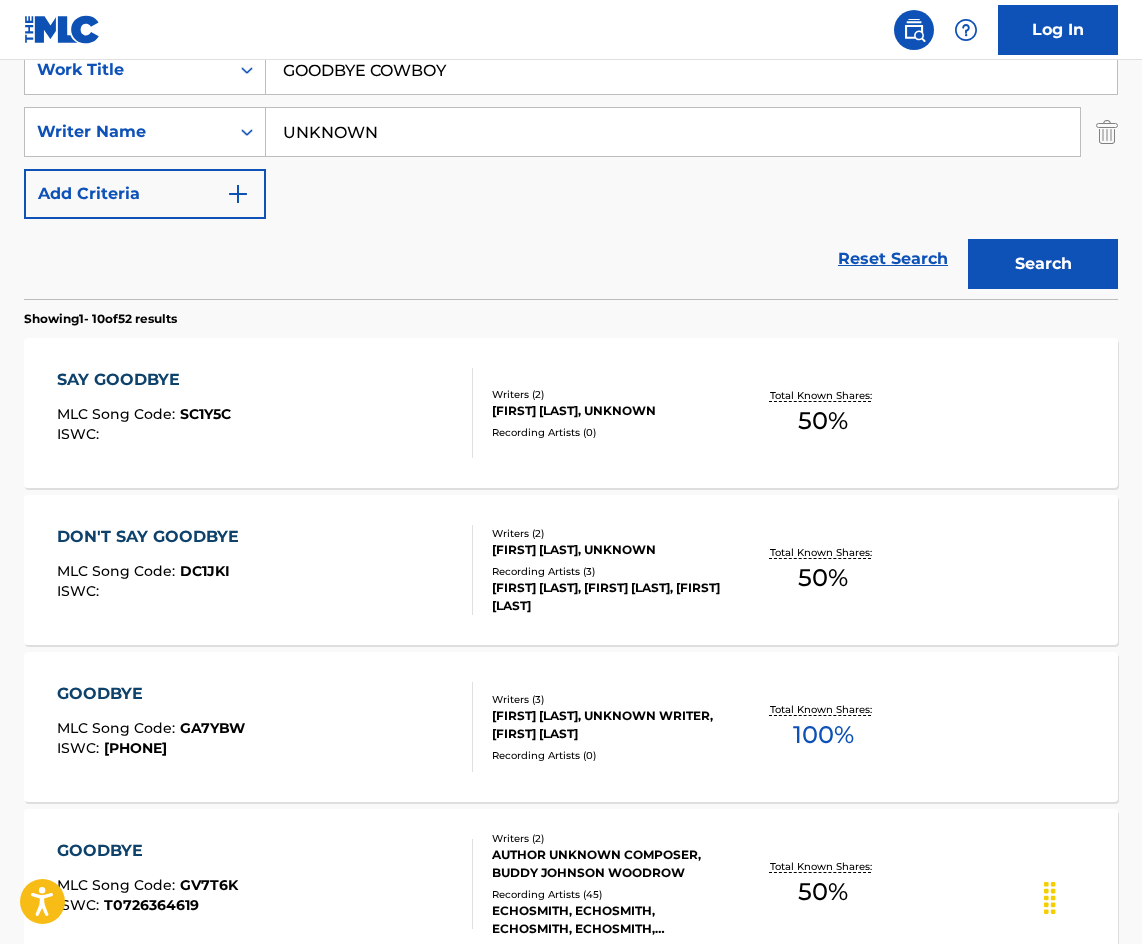 drag, startPoint x: 474, startPoint y: 83, endPoint x: 181, endPoint y: 24, distance: 298.88126 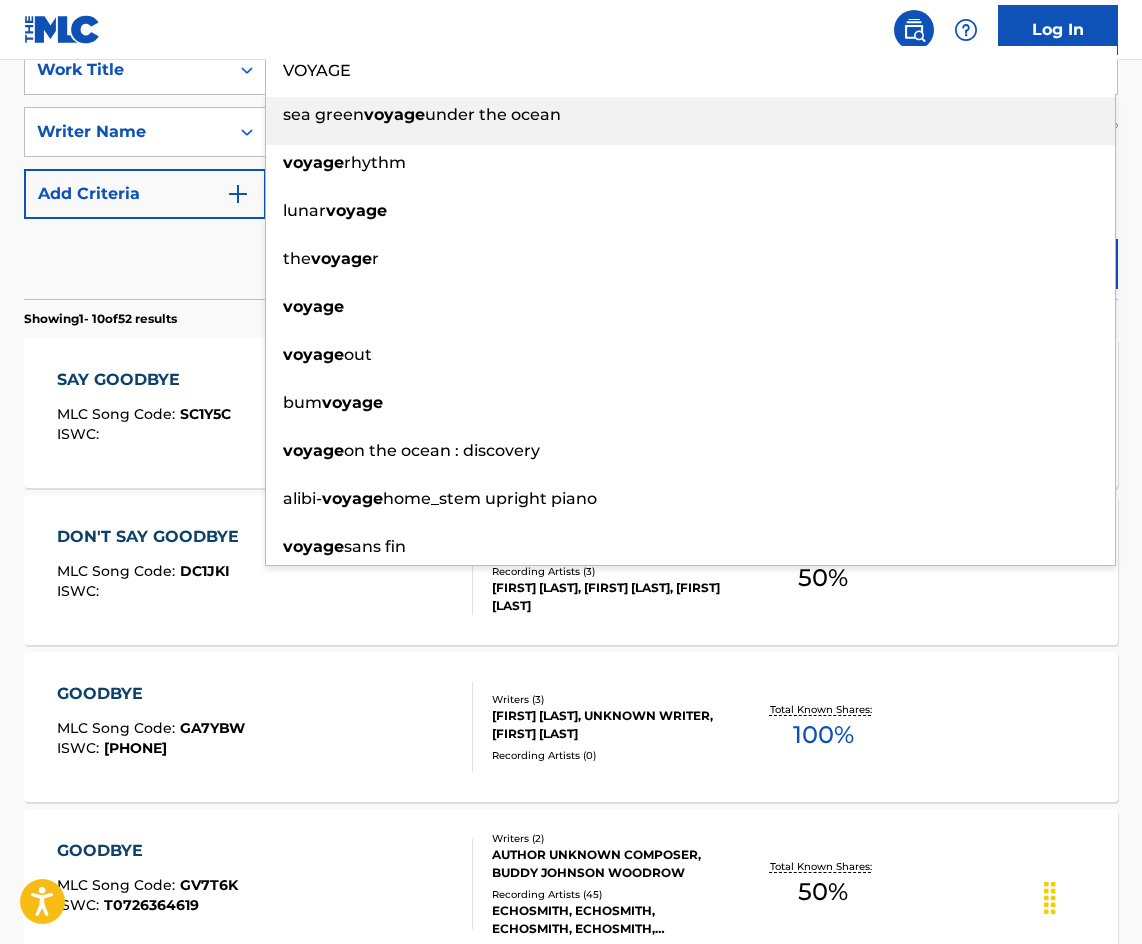 type on "VOYAGE" 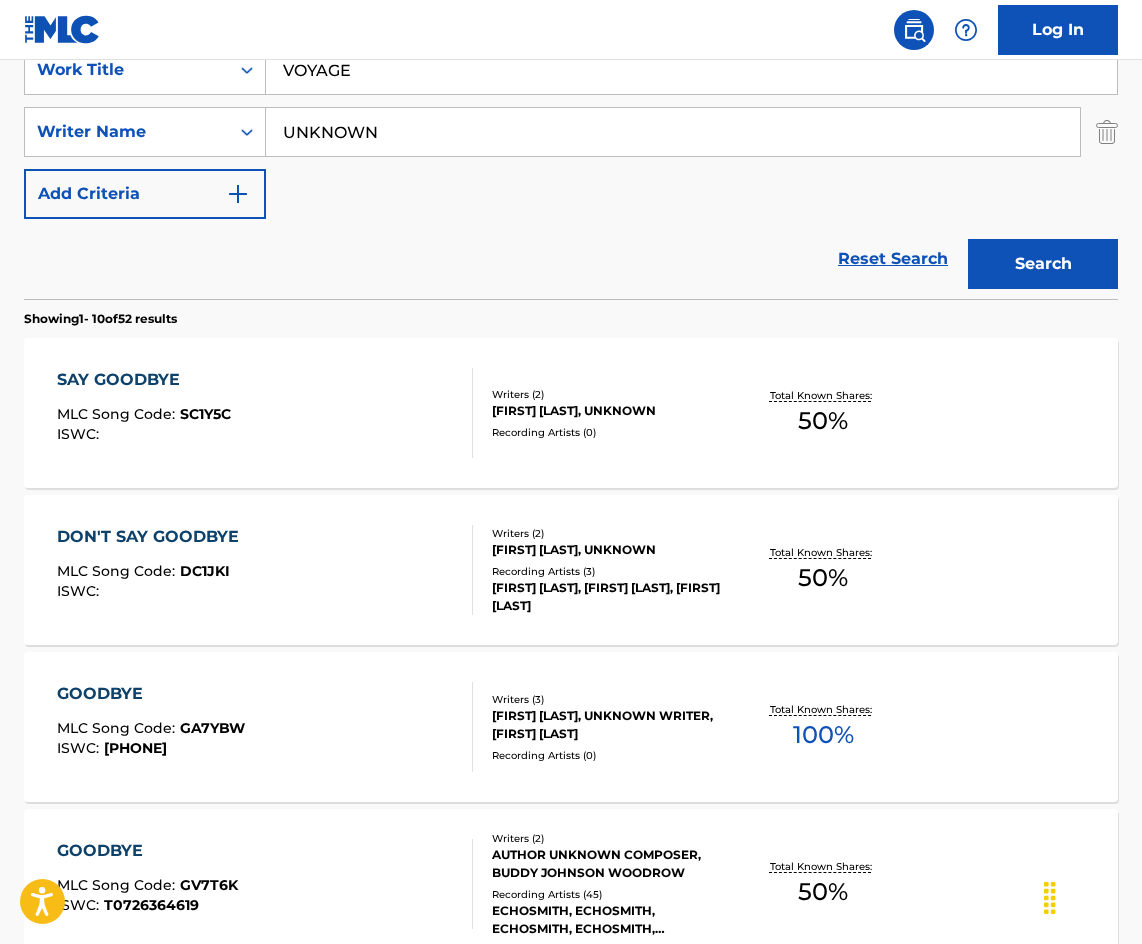 drag, startPoint x: 194, startPoint y: 276, endPoint x: 341, endPoint y: 138, distance: 201.62589 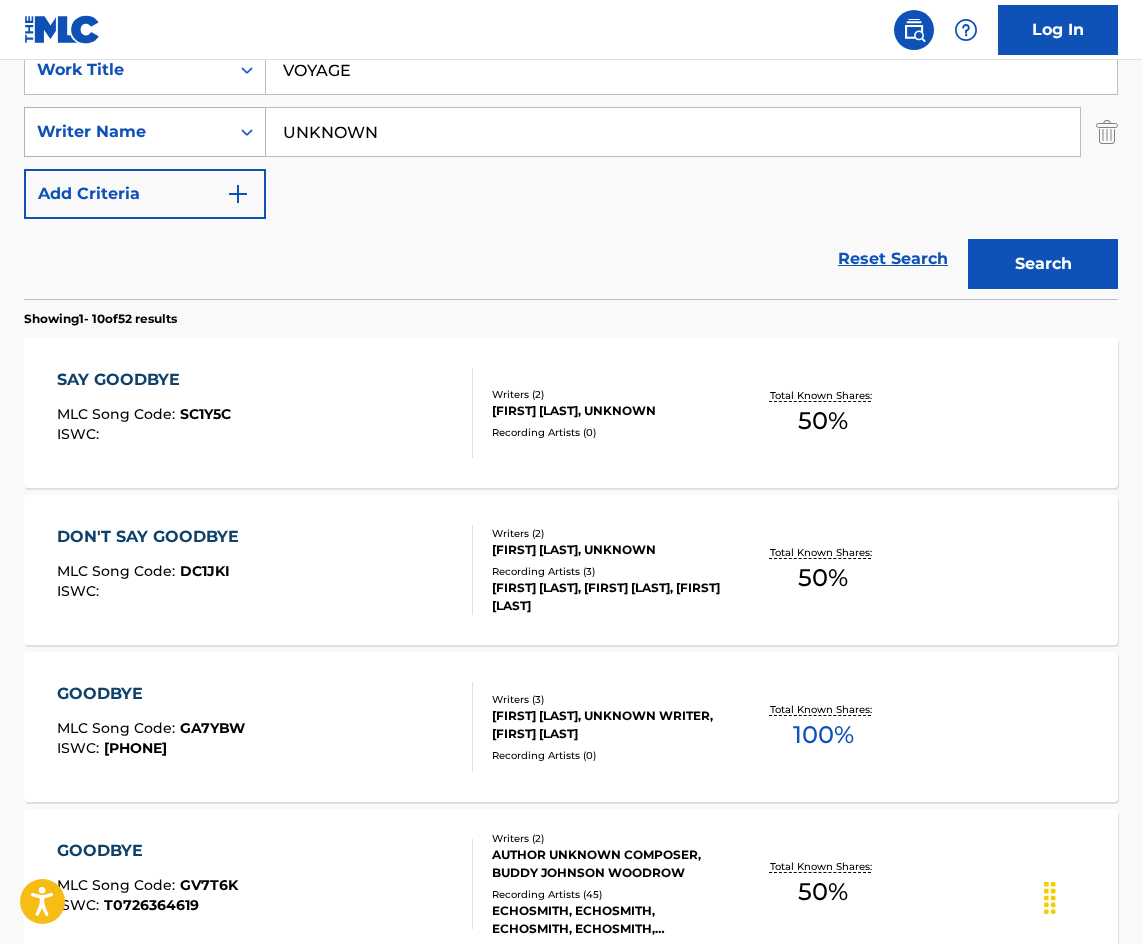 drag, startPoint x: 402, startPoint y: 146, endPoint x: 207, endPoint y: 112, distance: 197.94191 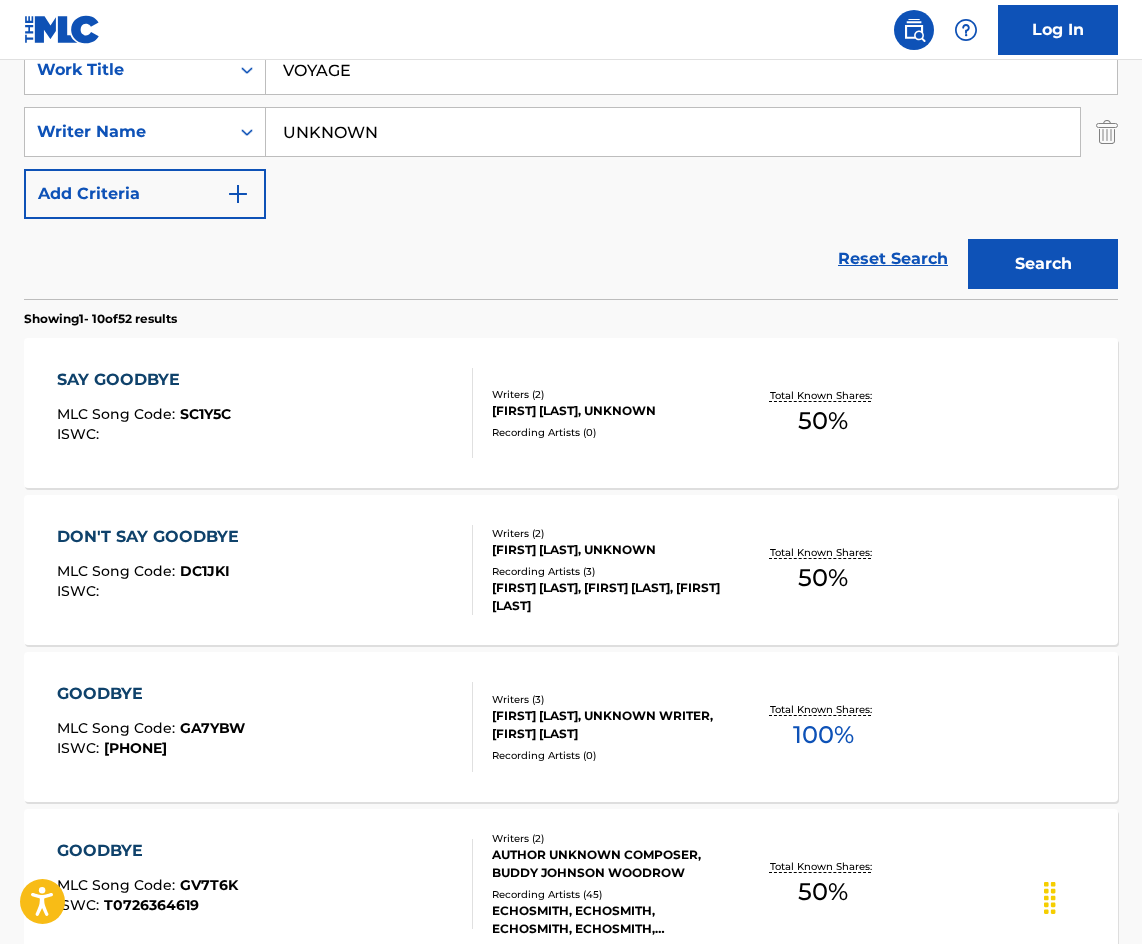 paste on "SATOSHI" 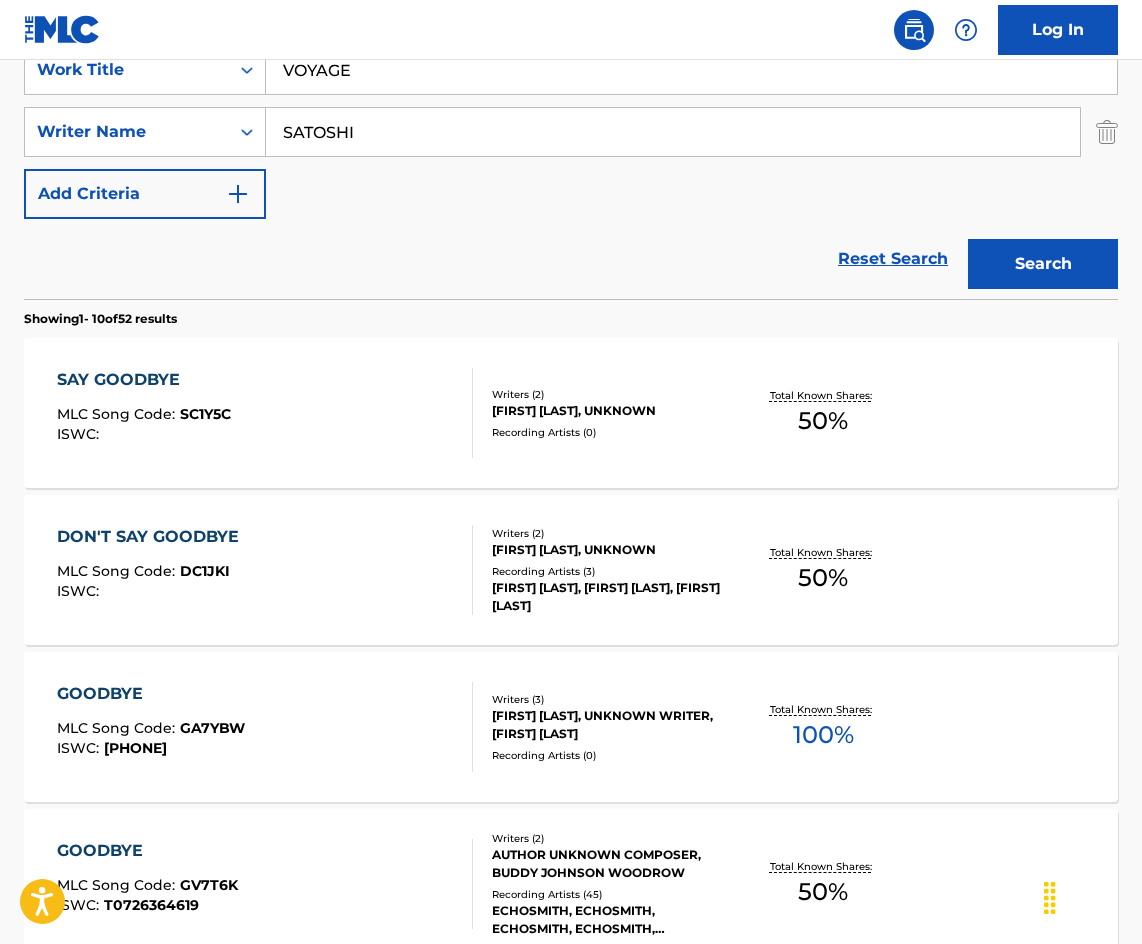 type on "SATOSHI" 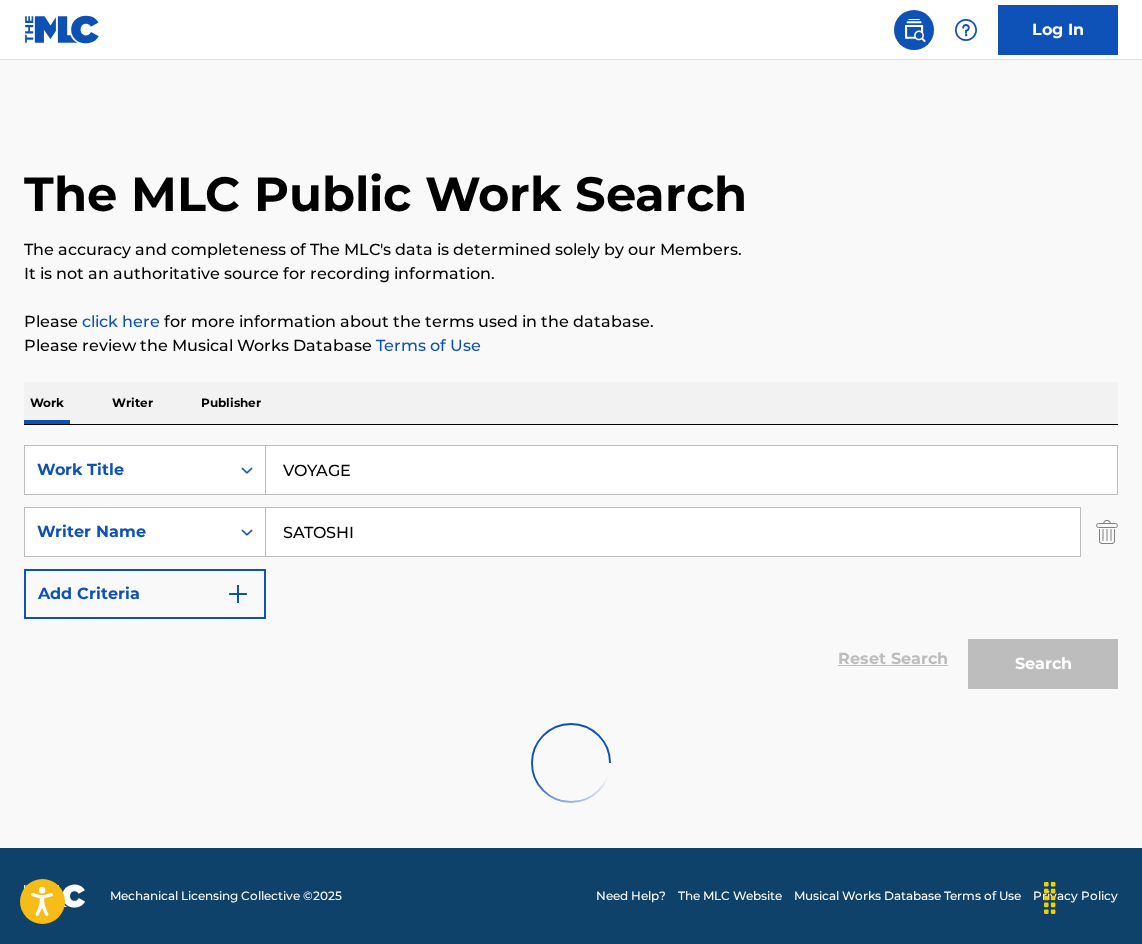 scroll, scrollTop: 0, scrollLeft: 0, axis: both 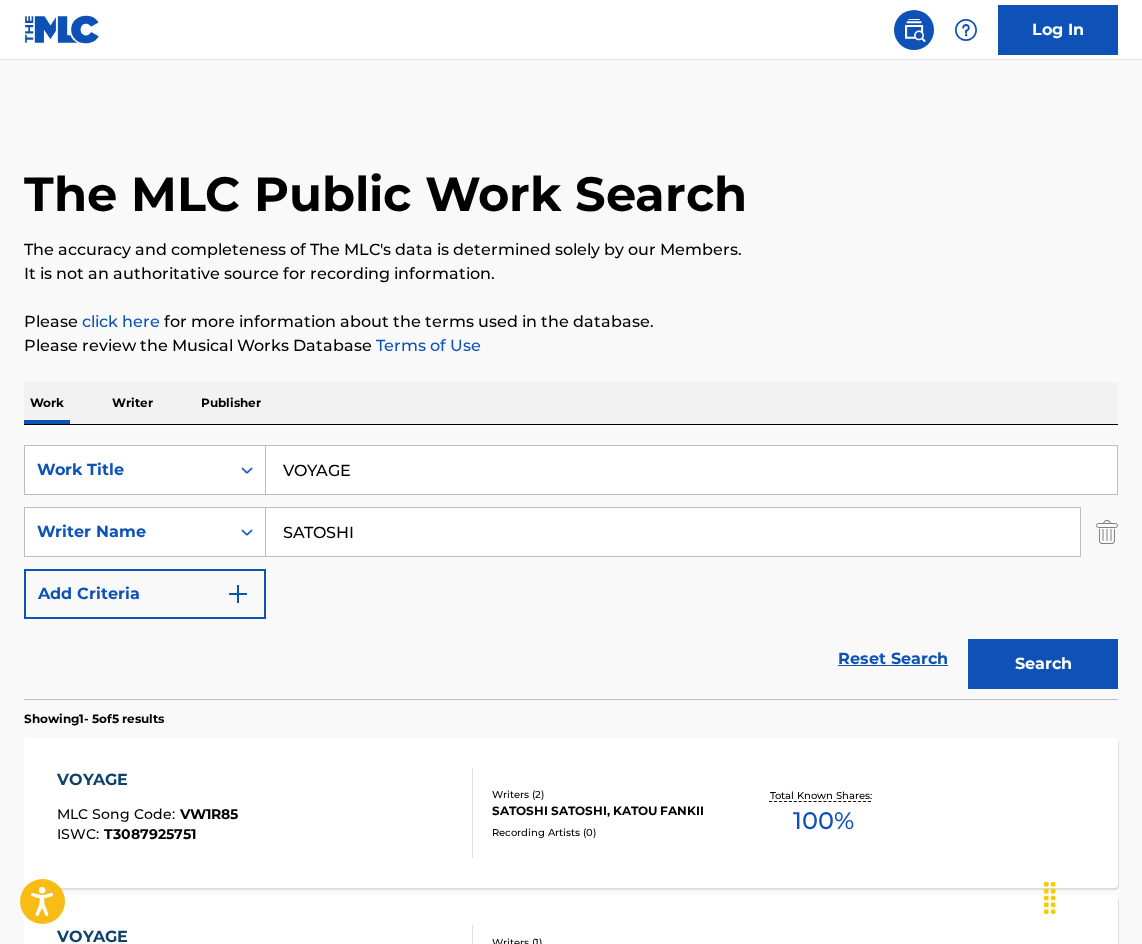 drag, startPoint x: 245, startPoint y: 474, endPoint x: 52, endPoint y: 319, distance: 247.53586 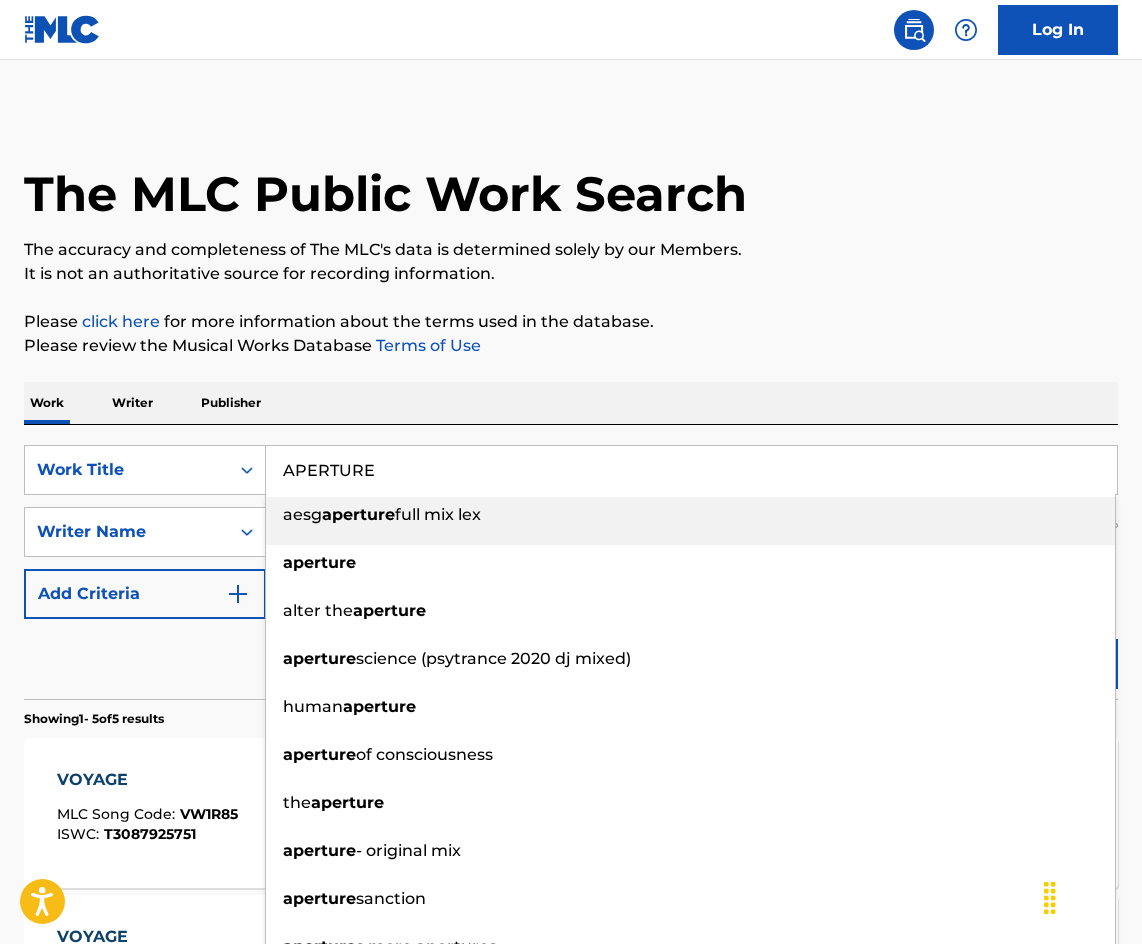 type on "APERTURE" 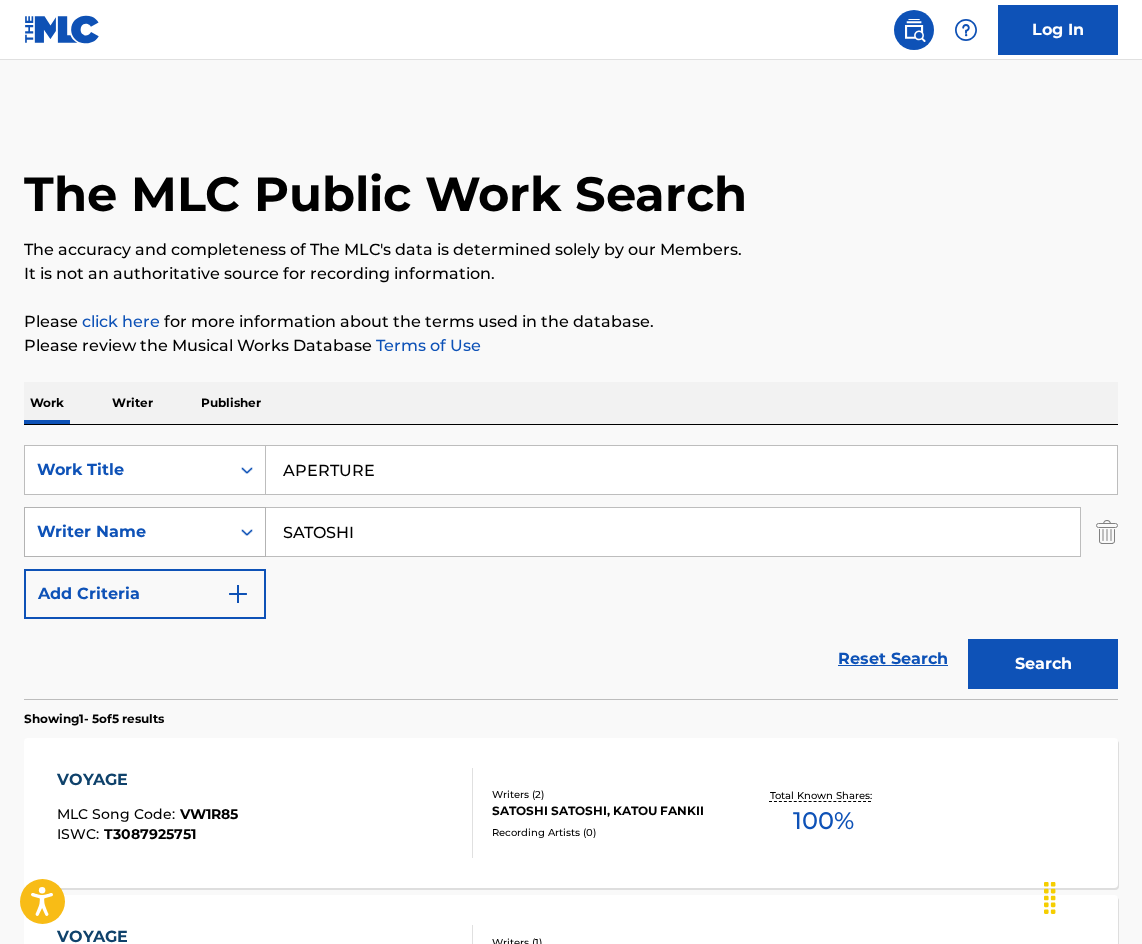 drag, startPoint x: 406, startPoint y: 529, endPoint x: 235, endPoint y: 515, distance: 171.57214 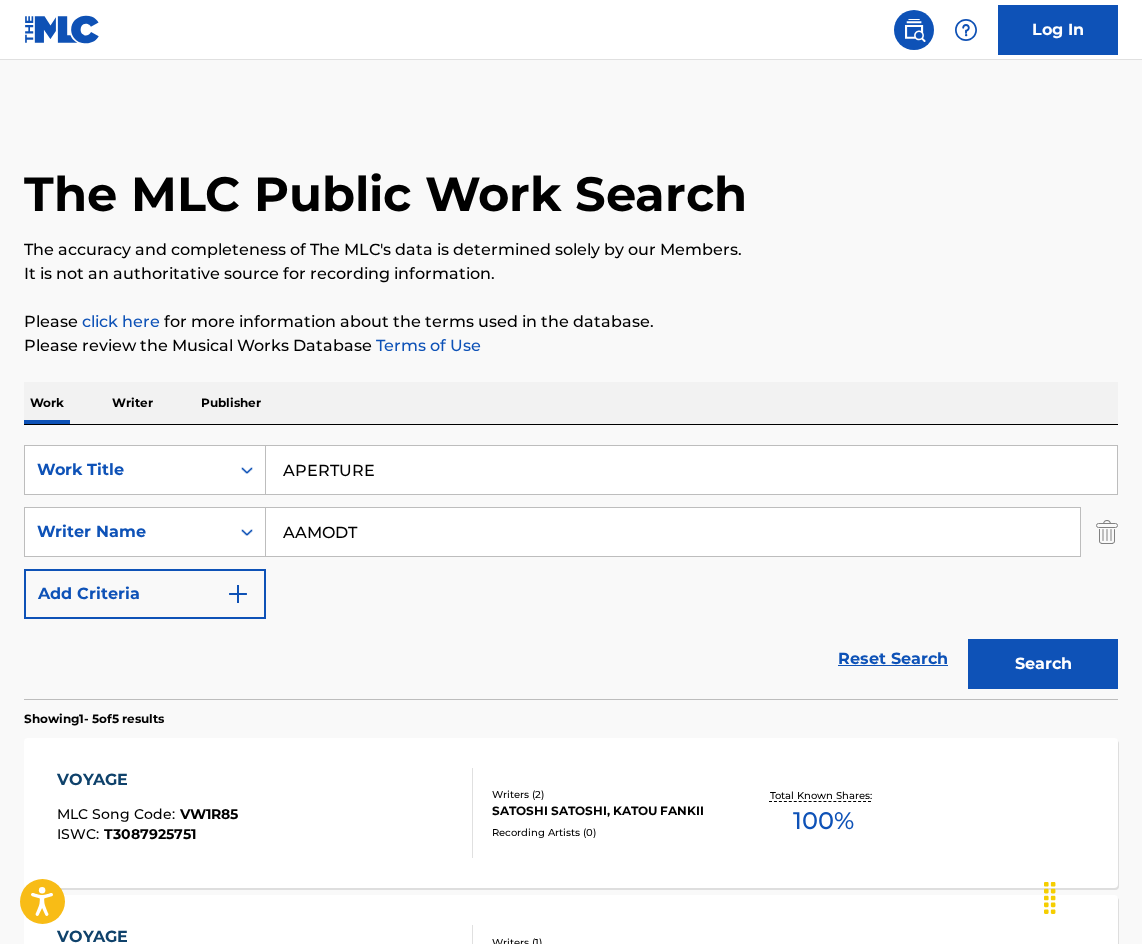 type on "AAMODT" 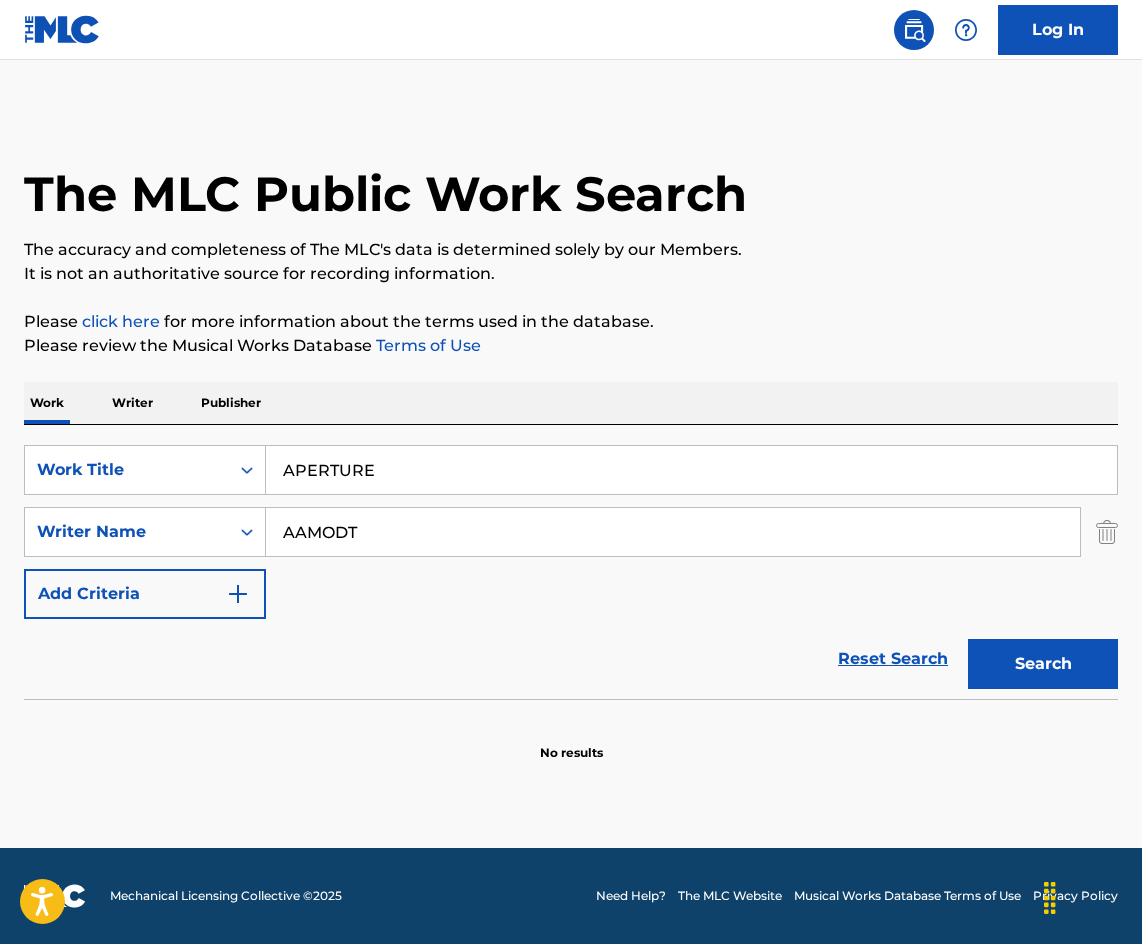 paste on "MERIBA" 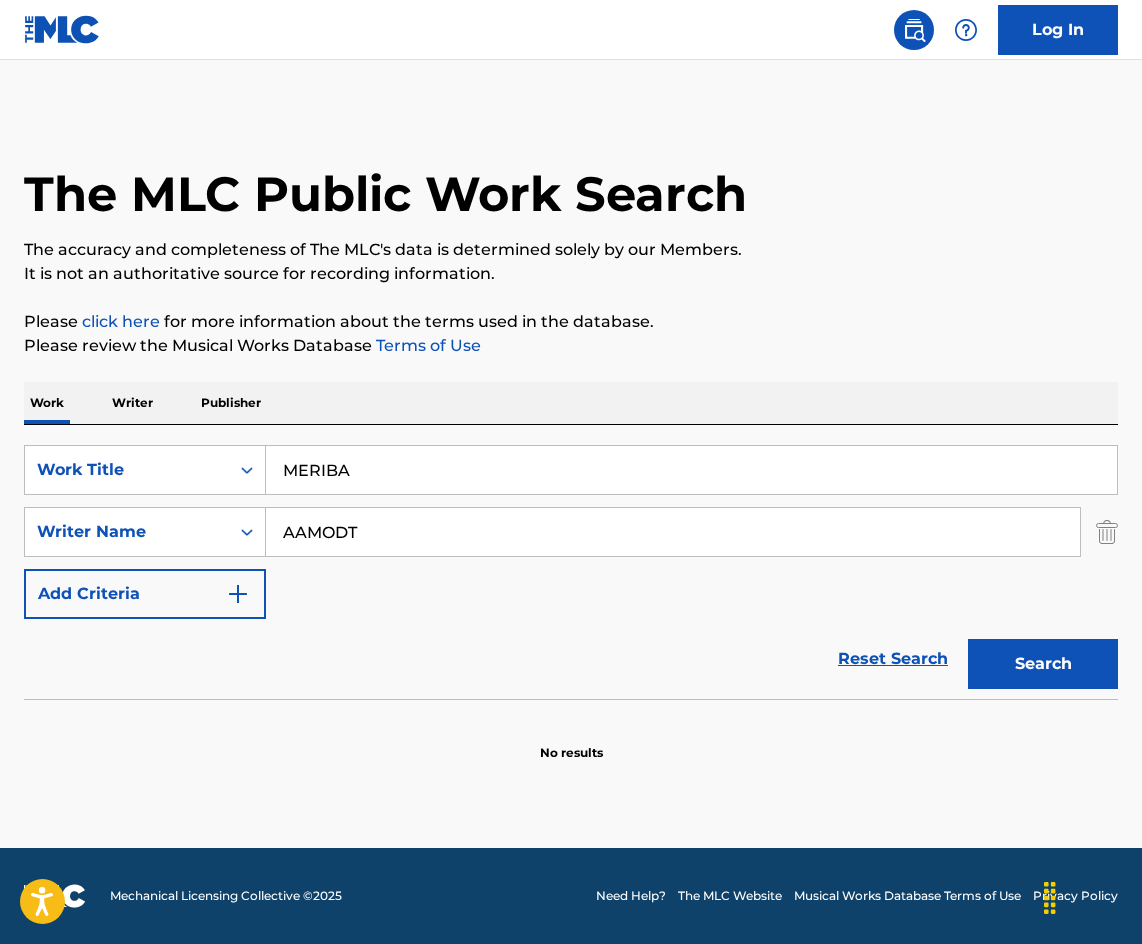 drag, startPoint x: 422, startPoint y: 457, endPoint x: 143, endPoint y: 368, distance: 292.8515 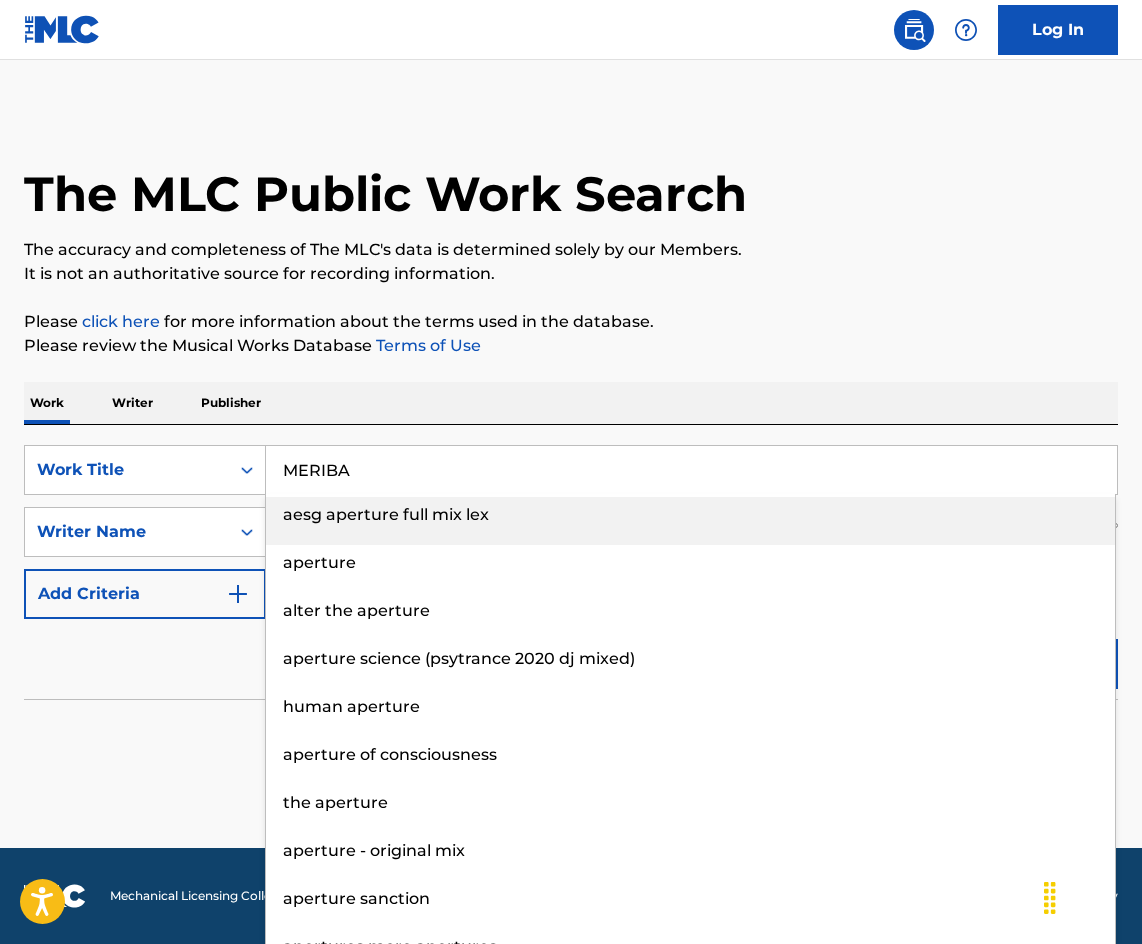 type on "MERIBA" 